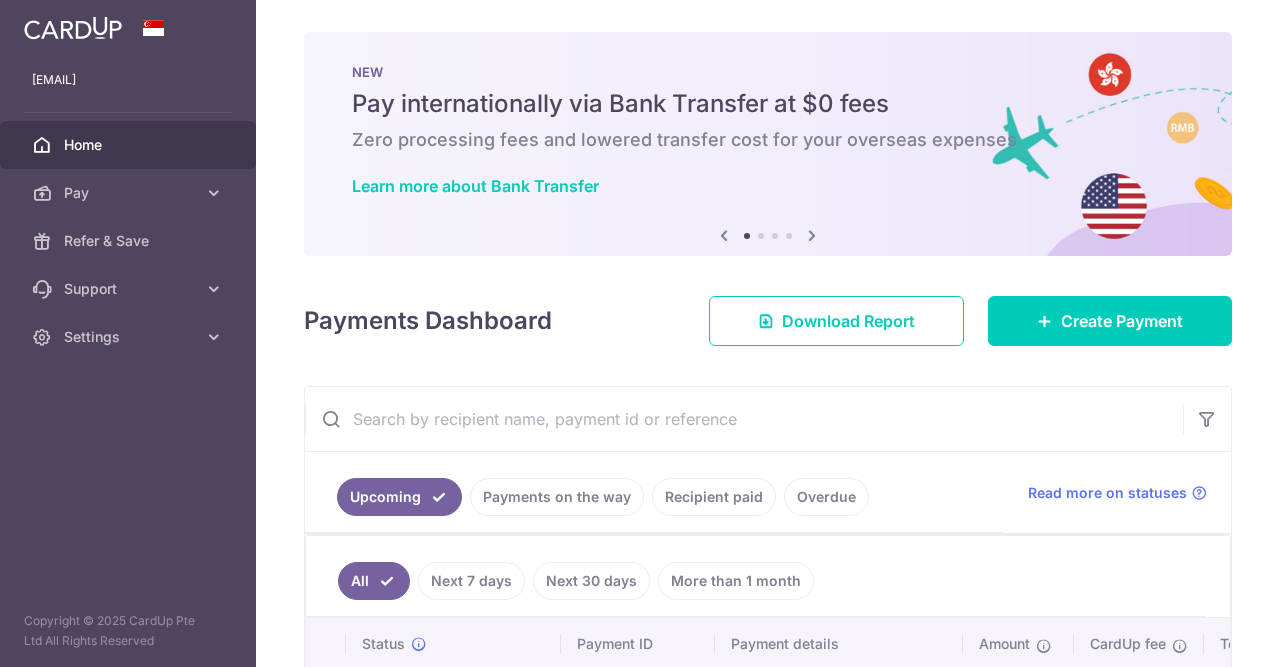 scroll, scrollTop: 0, scrollLeft: 0, axis: both 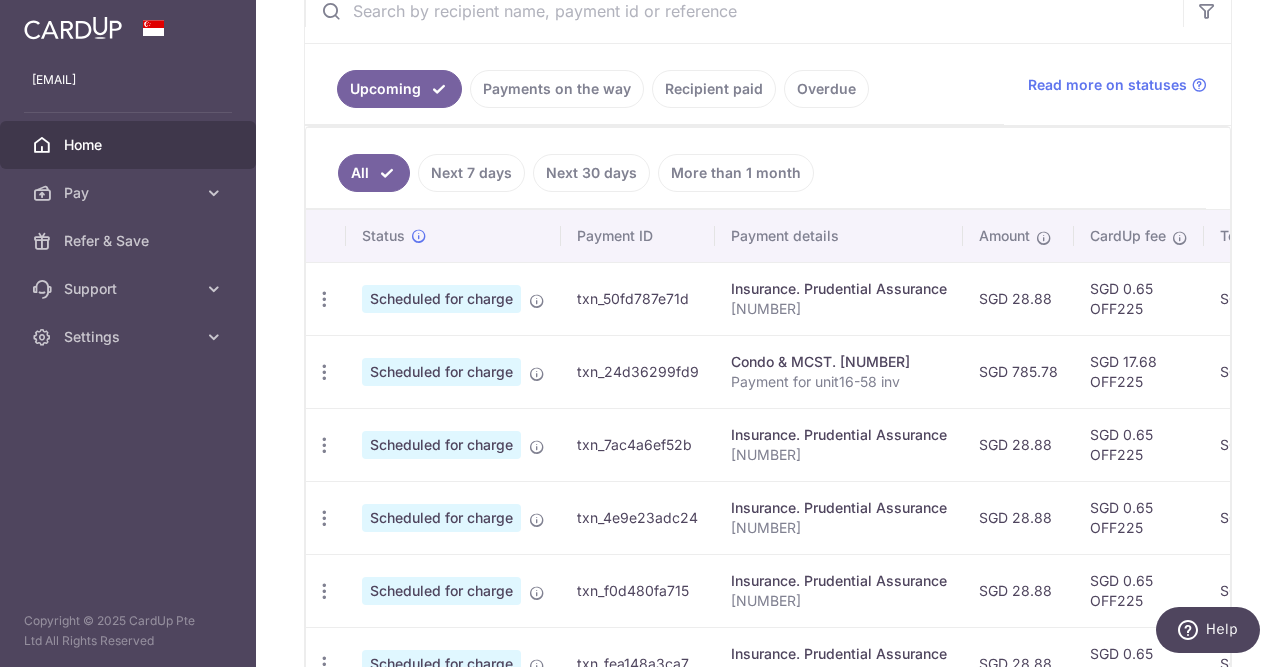 click on "Scheduled for charge" at bounding box center (441, 299) 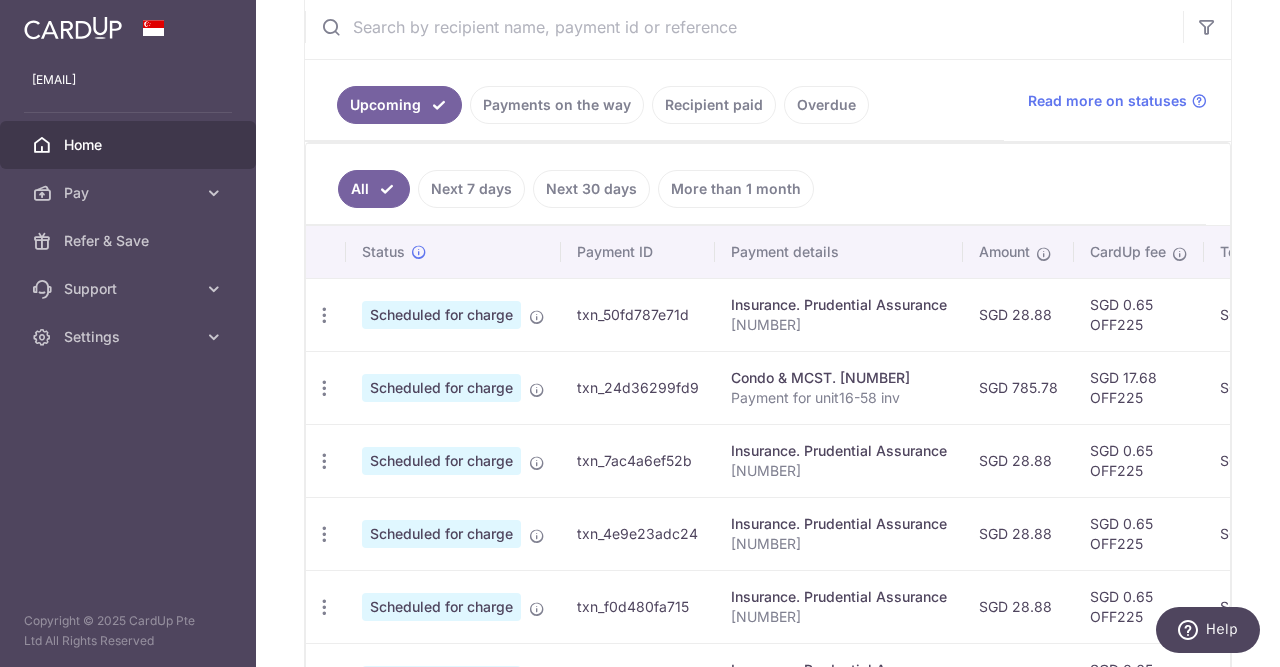 scroll, scrollTop: 307, scrollLeft: 0, axis: vertical 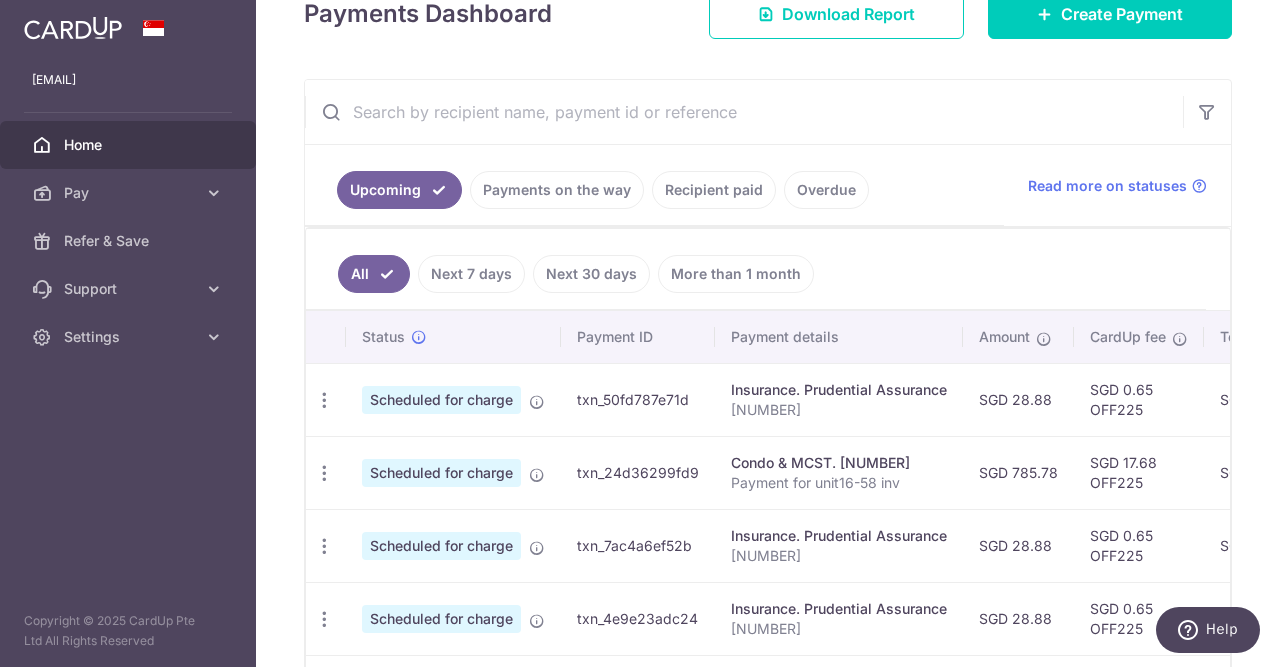 click on "Scheduled for charge" at bounding box center (441, 400) 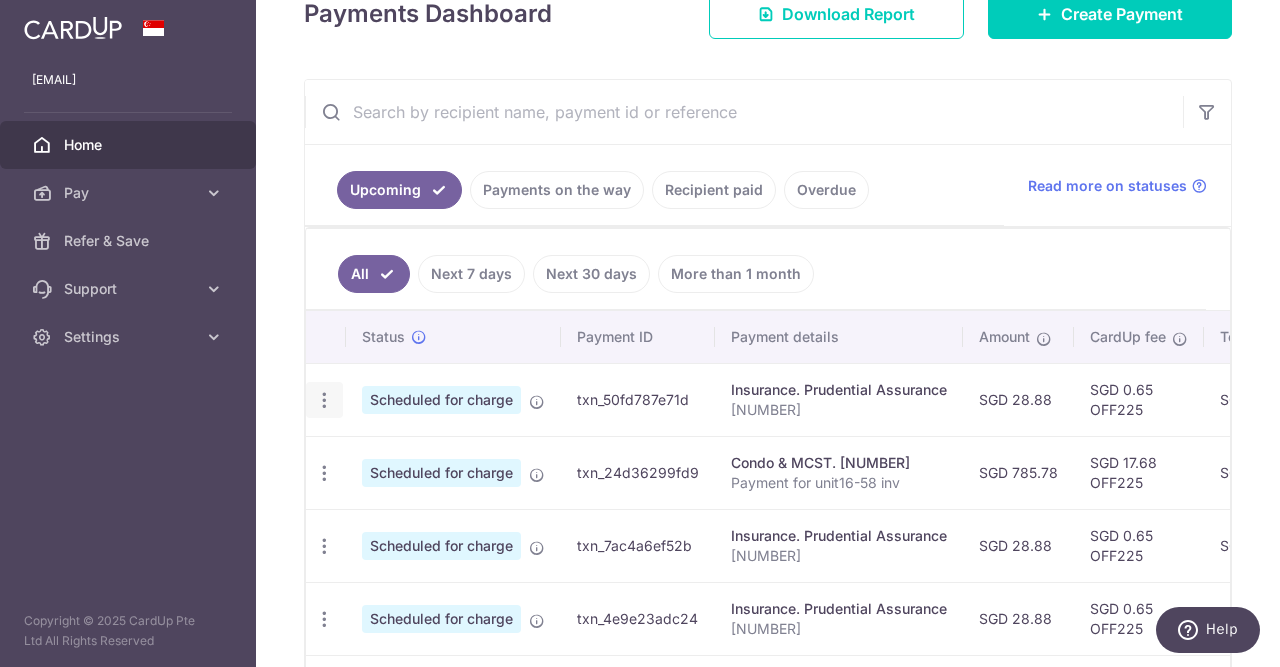 click at bounding box center (324, 400) 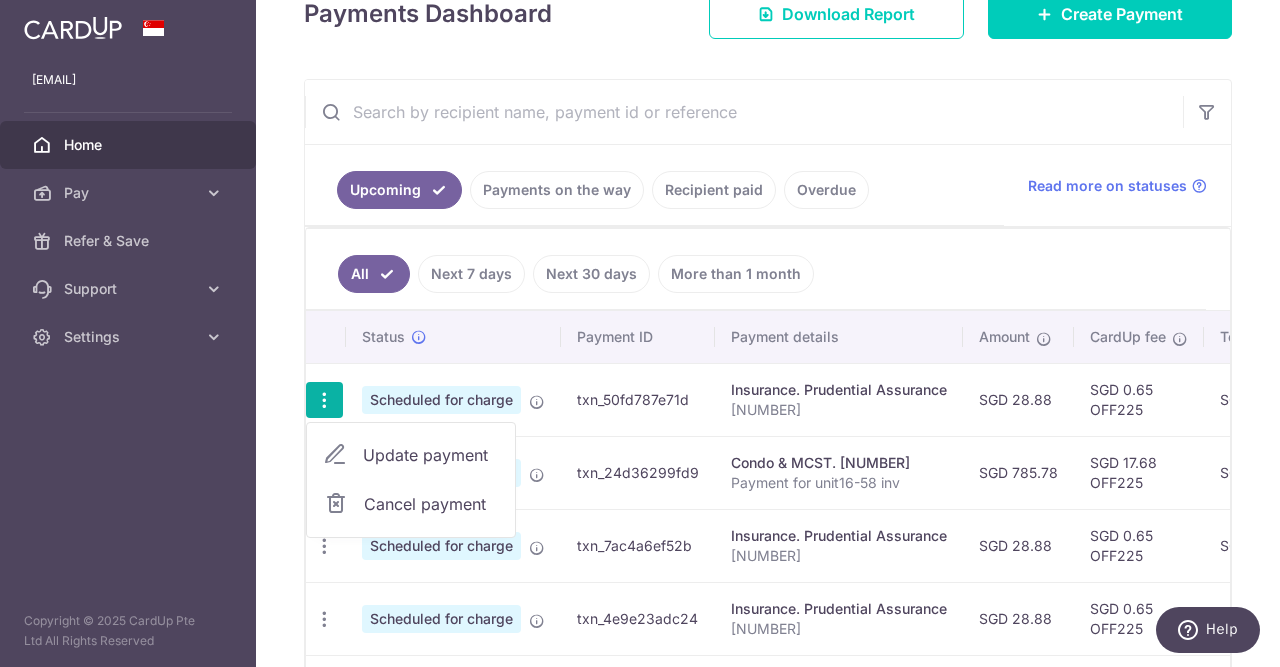 click on "Update payment" at bounding box center [431, 455] 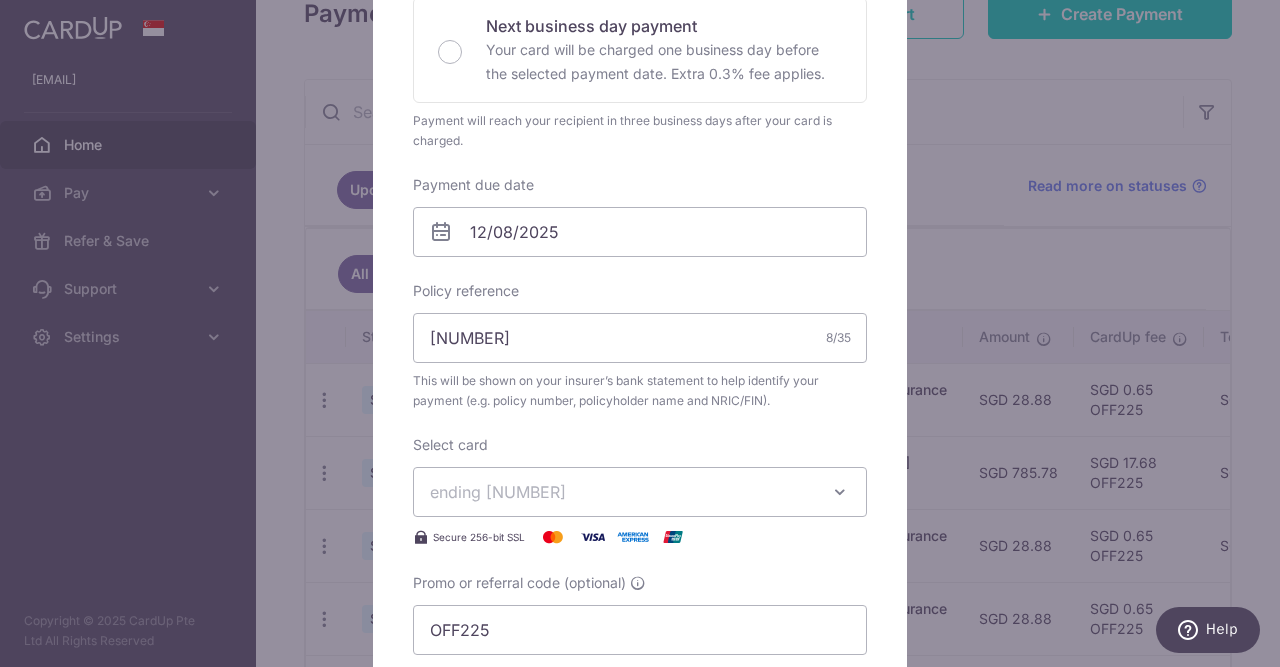 scroll, scrollTop: 510, scrollLeft: 0, axis: vertical 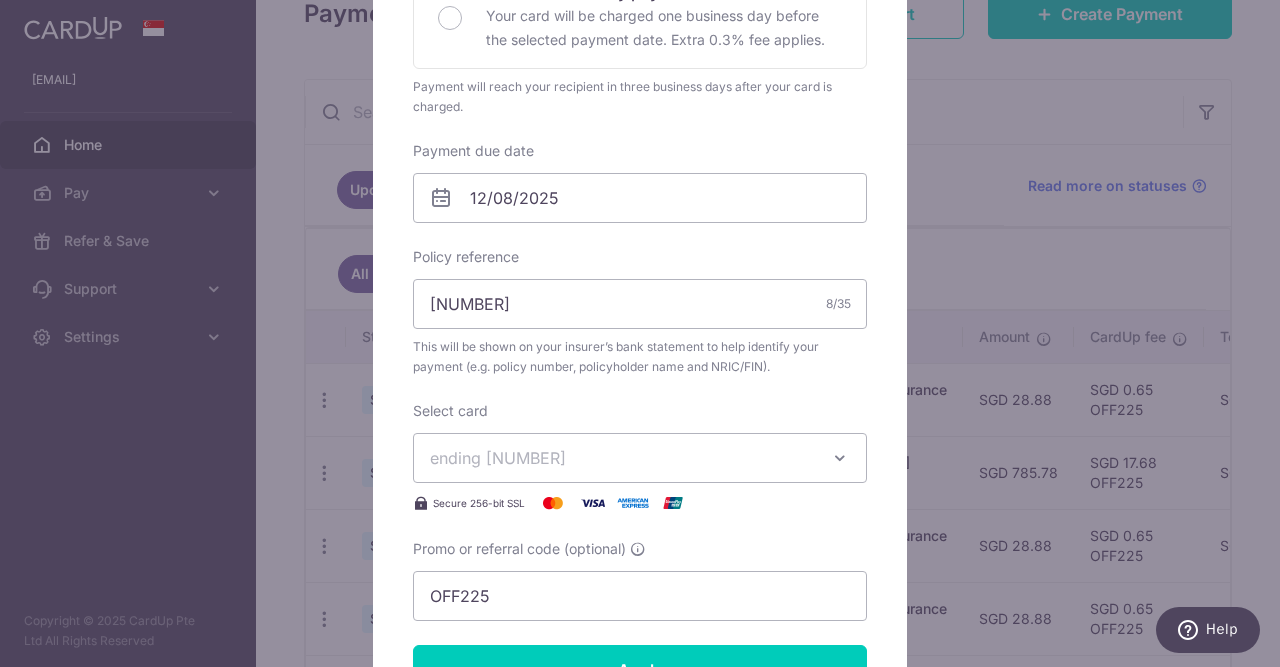 click on "ending [NUMBER]" at bounding box center [622, 458] 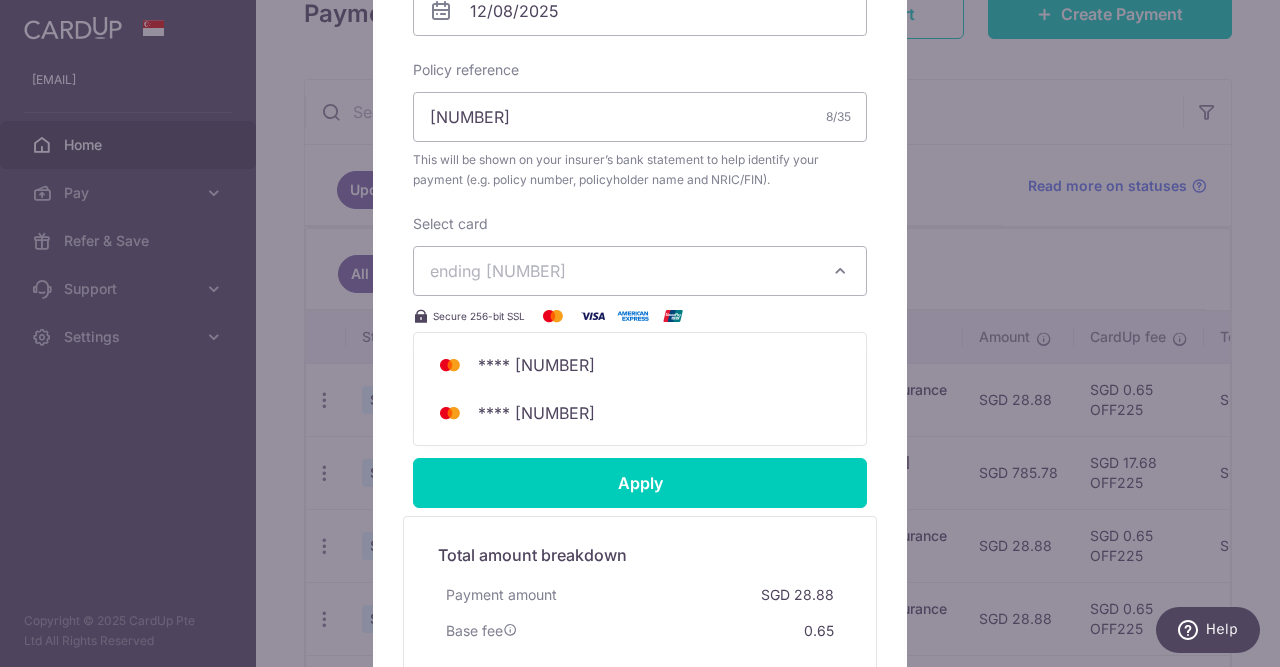scroll, scrollTop: 714, scrollLeft: 0, axis: vertical 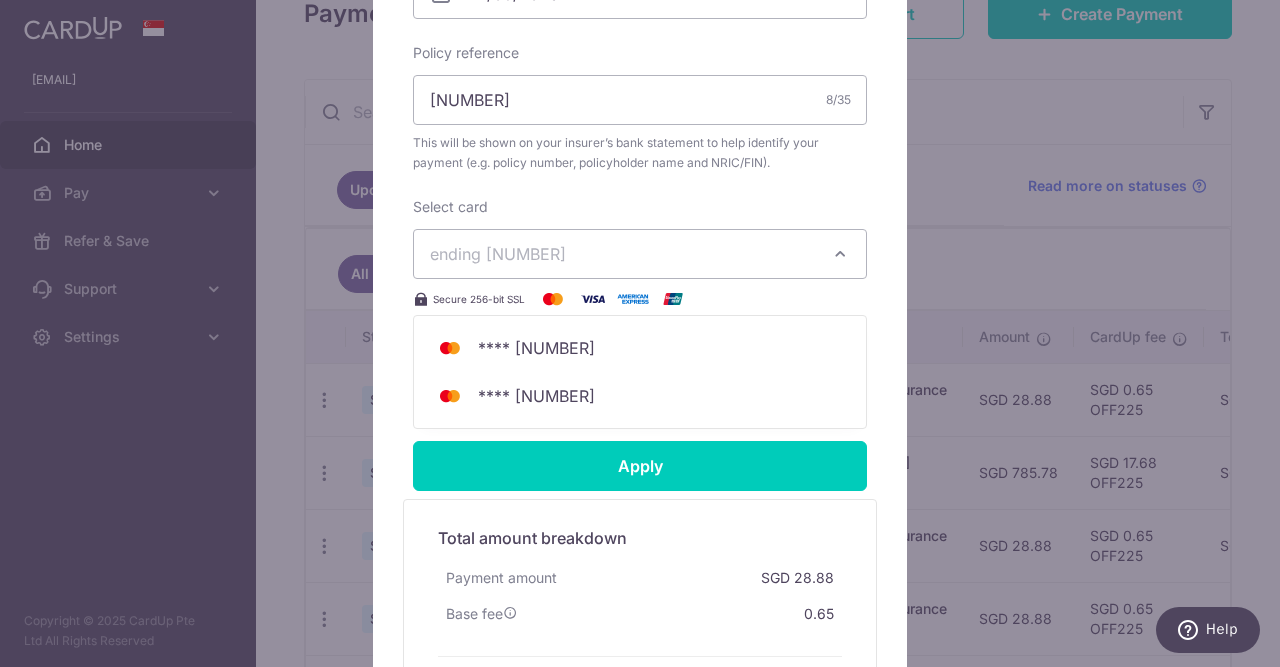 click on "ending [NUMBER]" at bounding box center (622, 254) 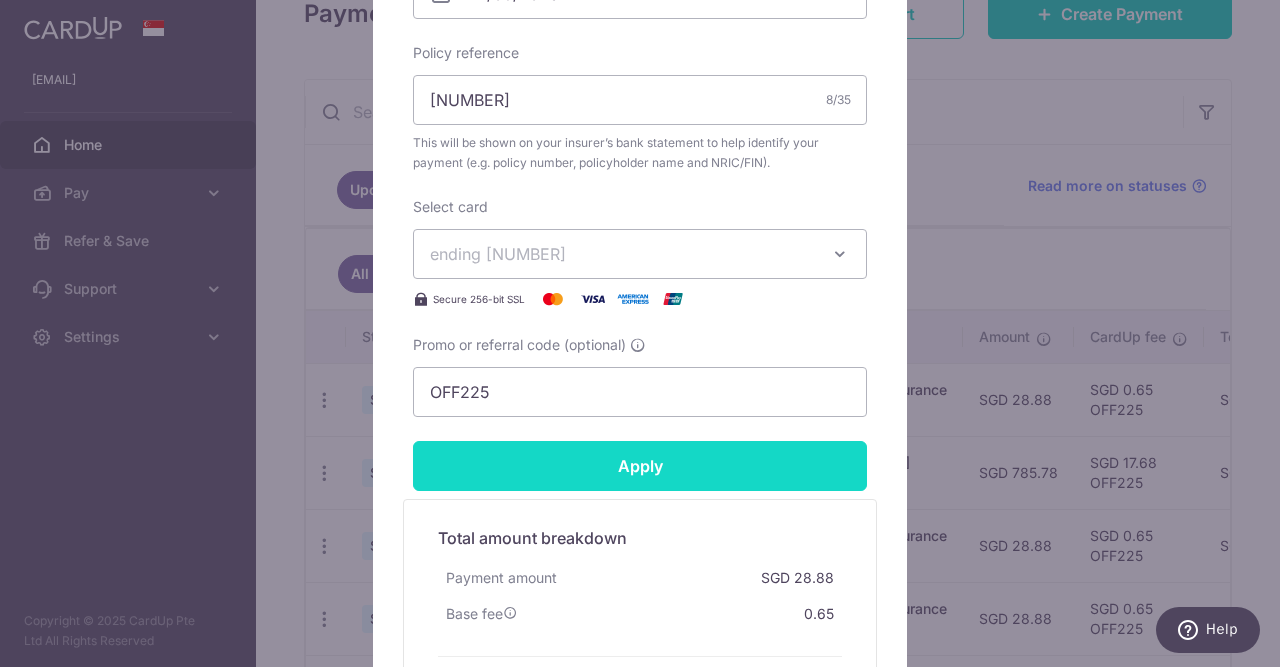 type 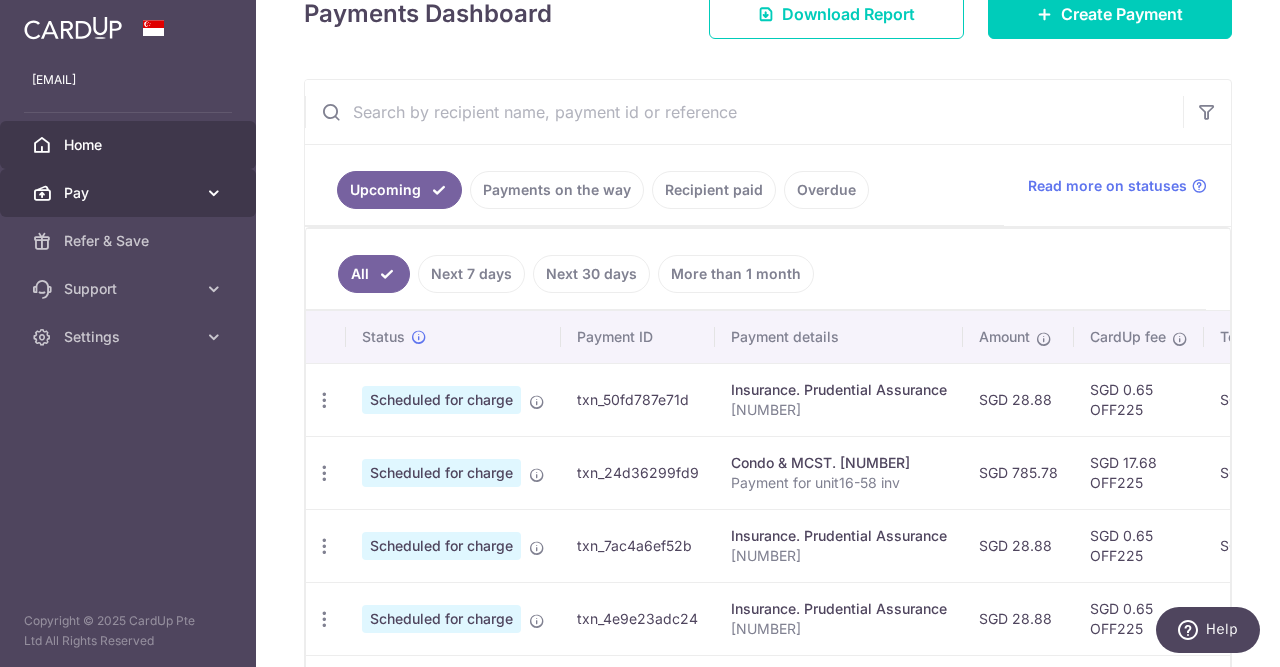 click on "Pay" at bounding box center (130, 193) 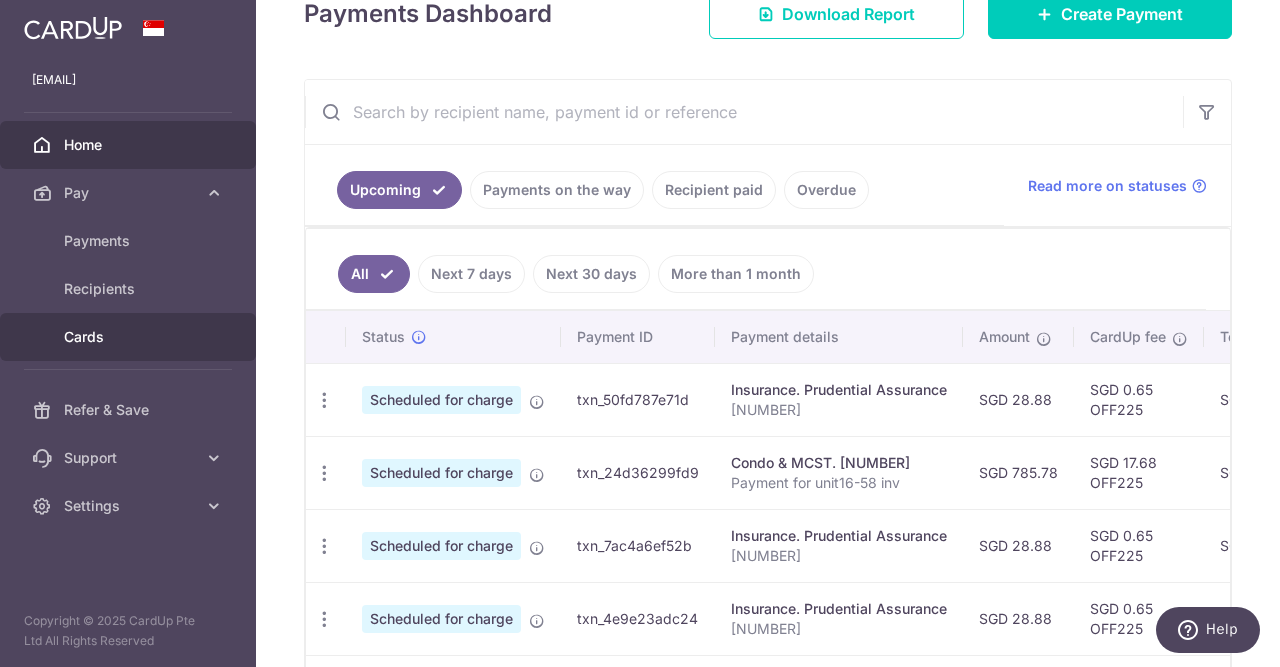 click on "Cards" at bounding box center [130, 337] 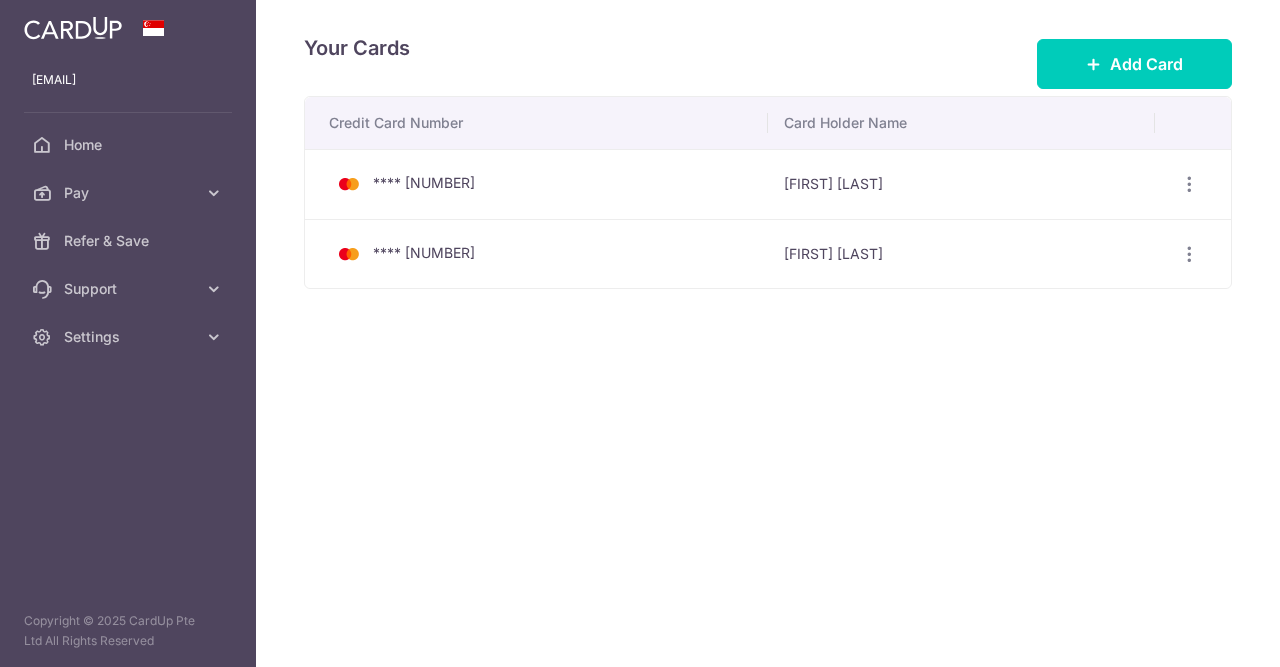 scroll, scrollTop: 0, scrollLeft: 0, axis: both 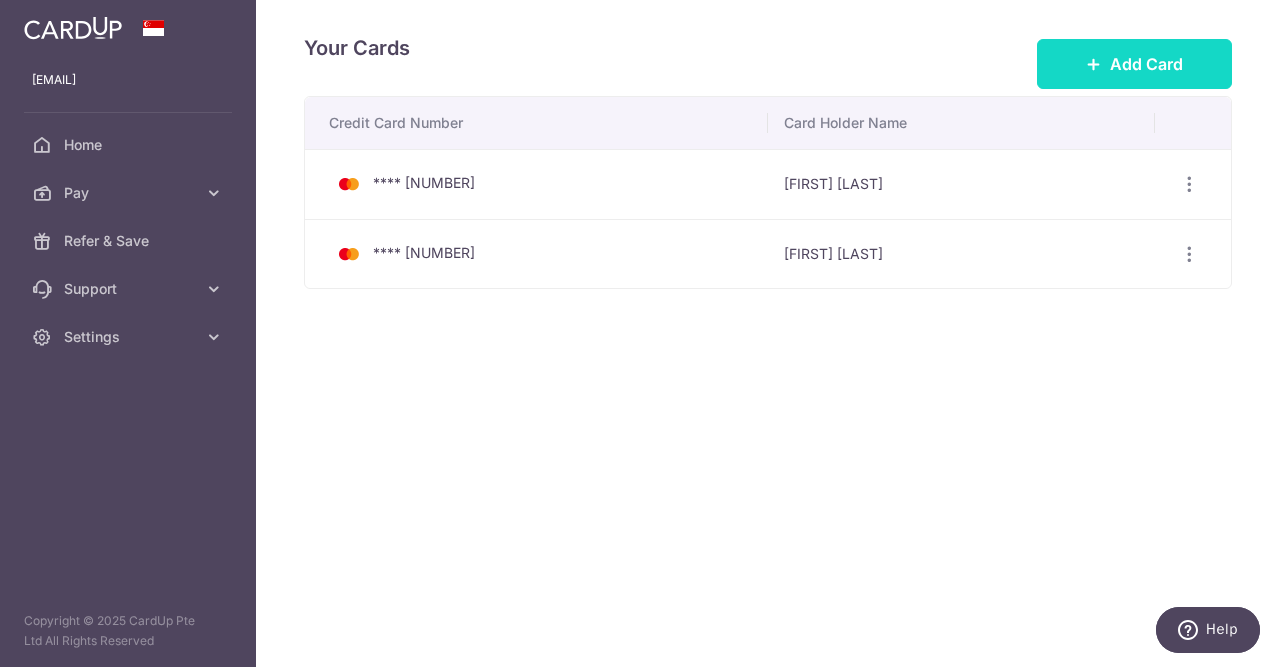 click on "Add Card" at bounding box center [1134, 64] 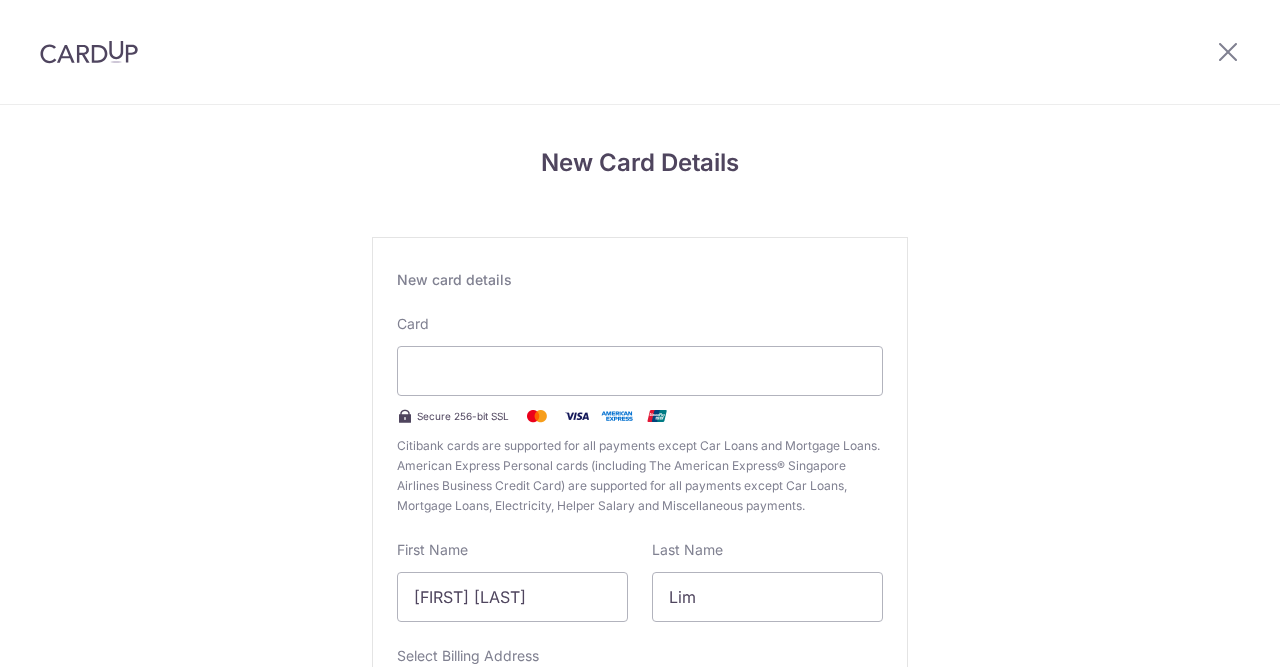 scroll, scrollTop: 0, scrollLeft: 0, axis: both 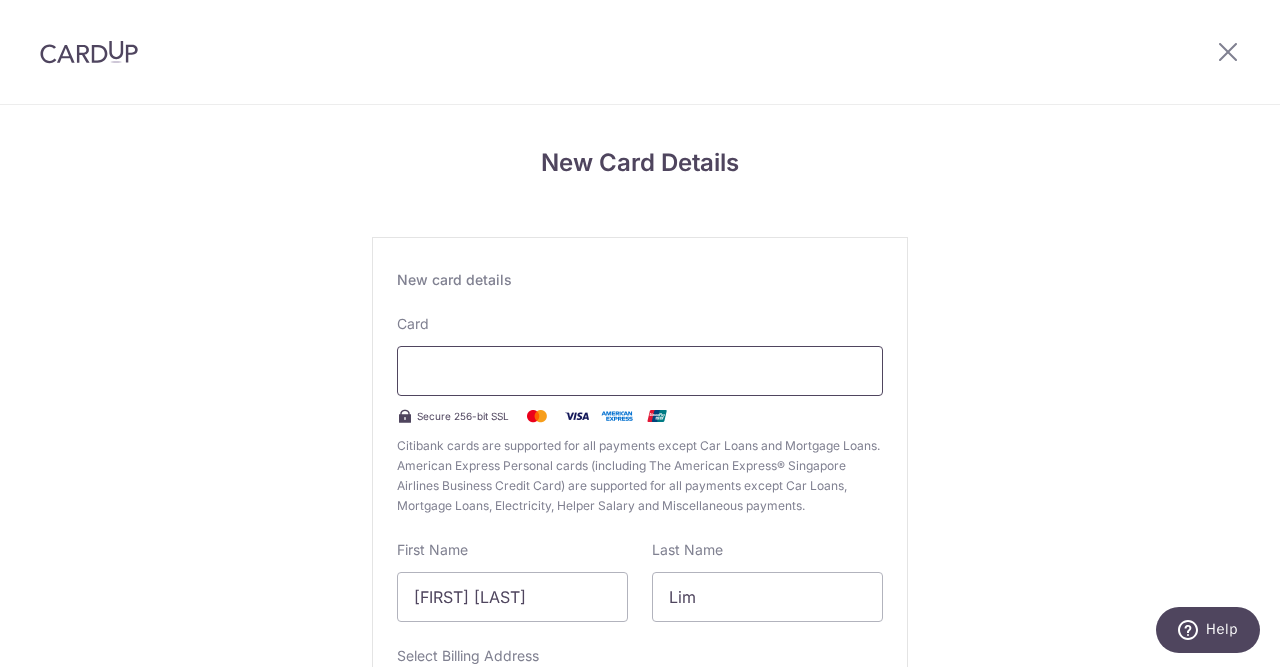 click at bounding box center (640, 371) 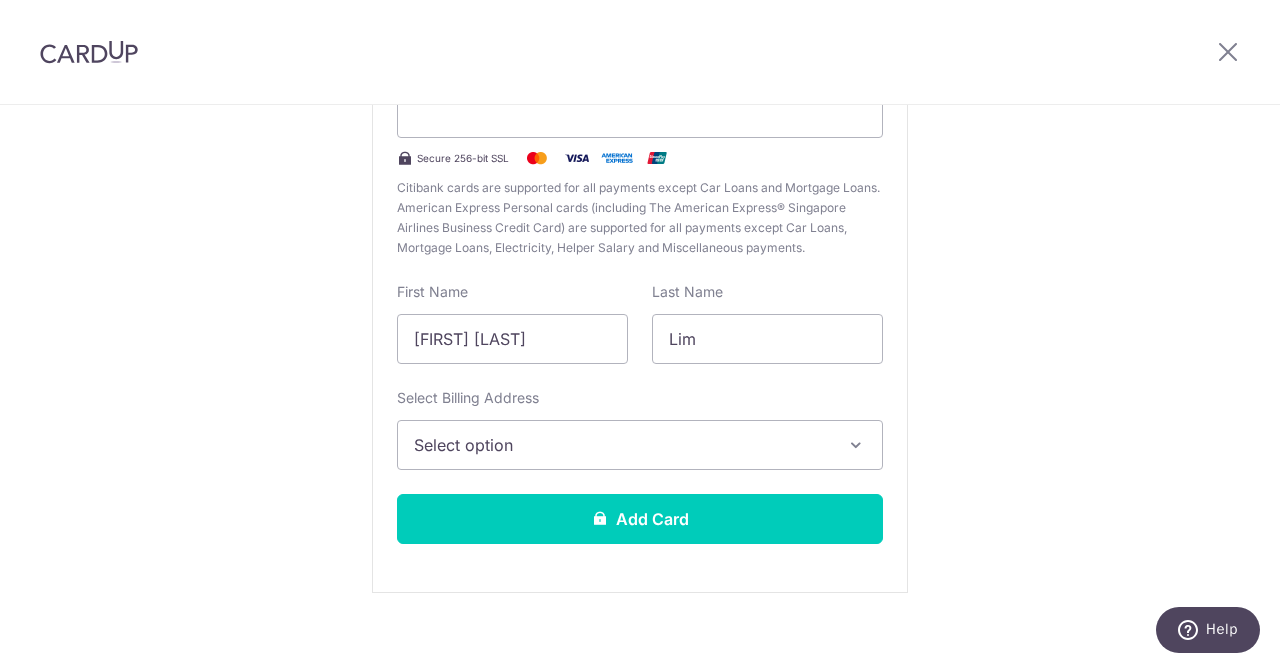 scroll, scrollTop: 279, scrollLeft: 0, axis: vertical 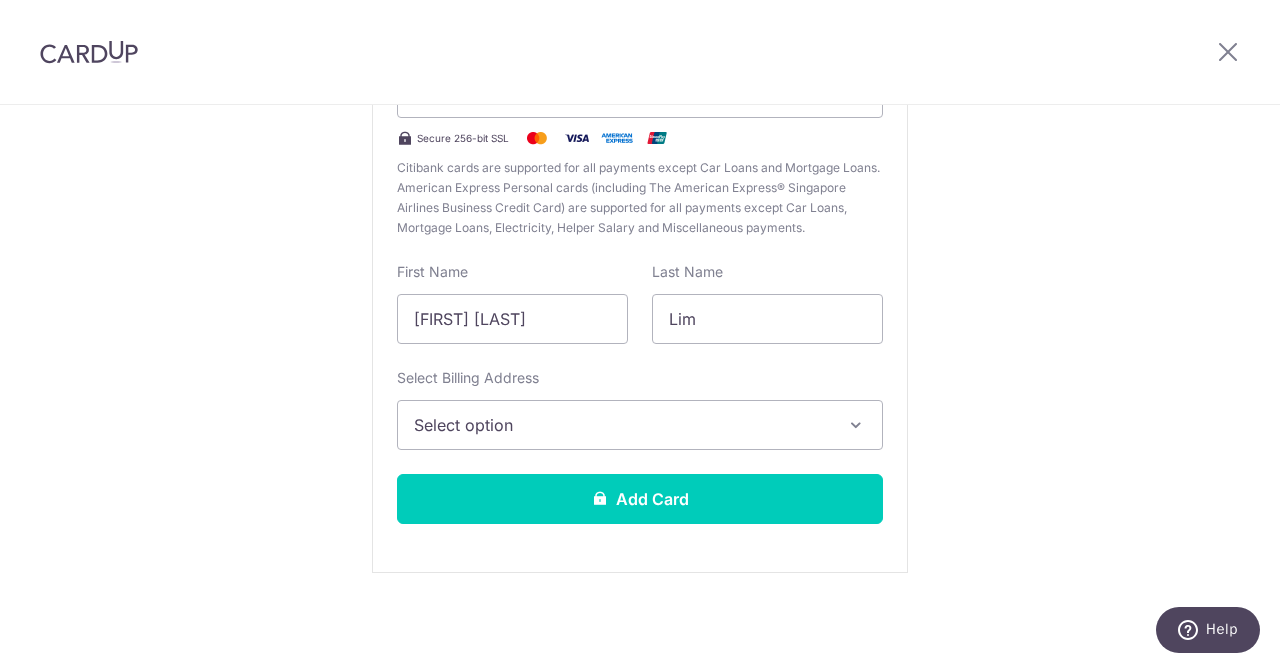 click on "Select option" at bounding box center [640, 425] 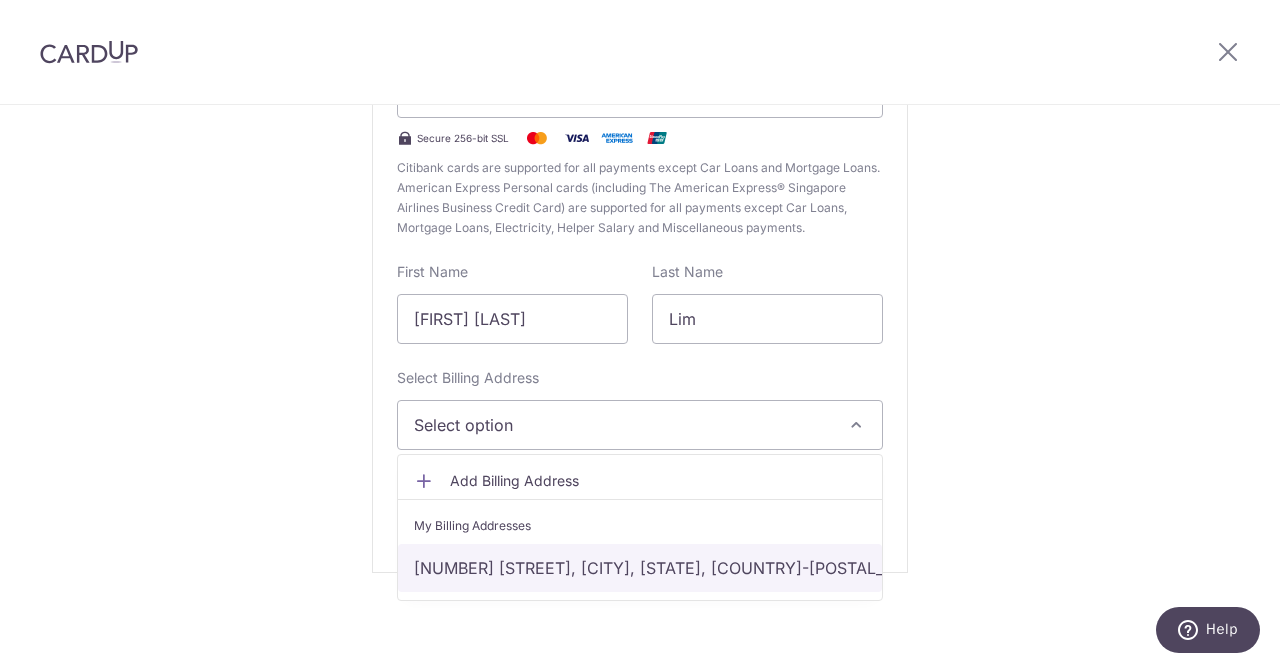 click on "57 Normanton park #16-58, Singapore, singapore, Singapore-117284" at bounding box center [640, 568] 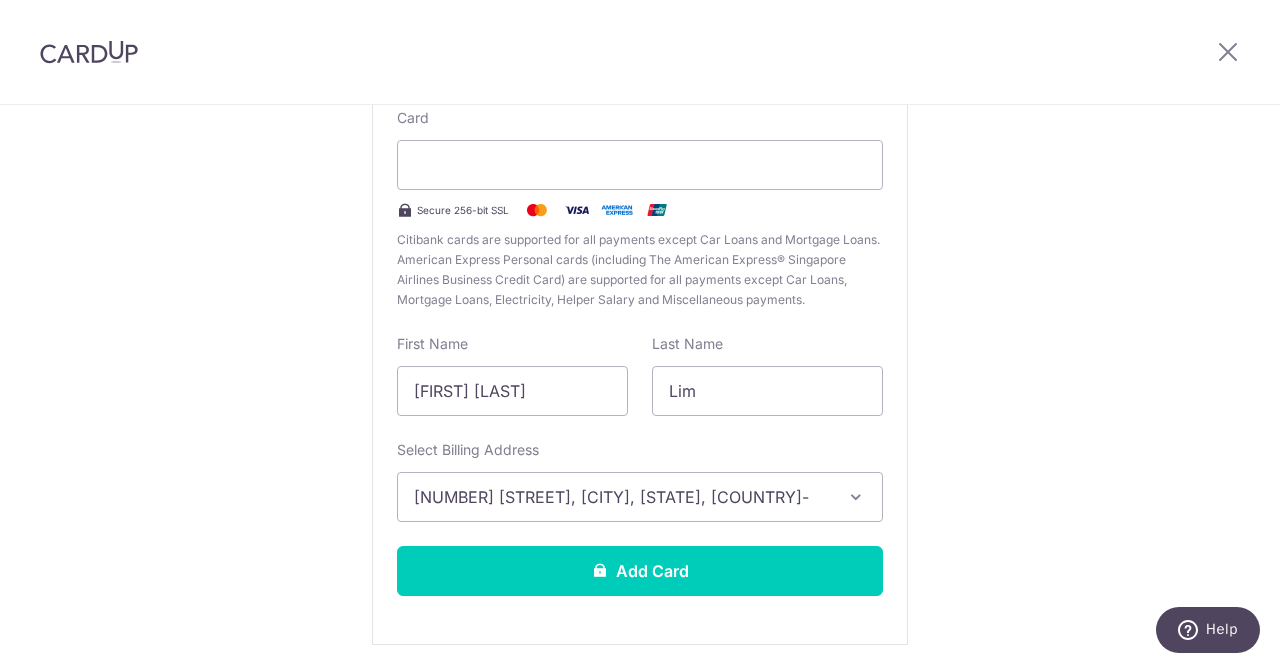 scroll, scrollTop: 177, scrollLeft: 0, axis: vertical 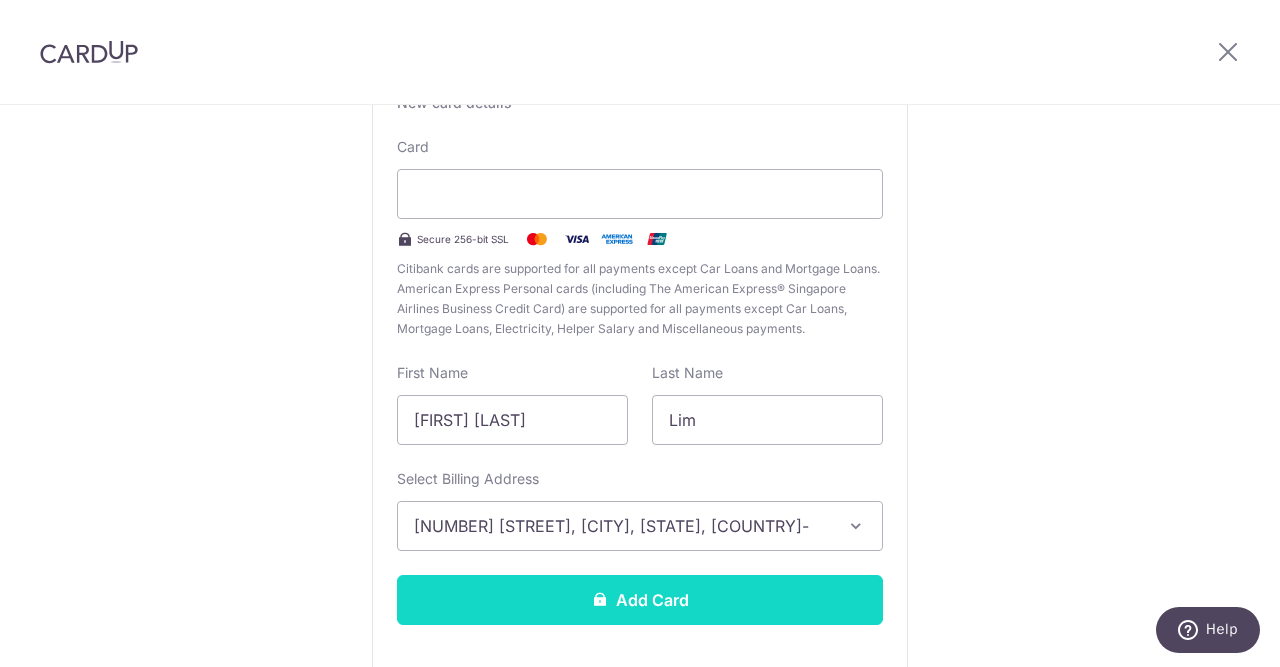click on "Add Card" at bounding box center (640, 600) 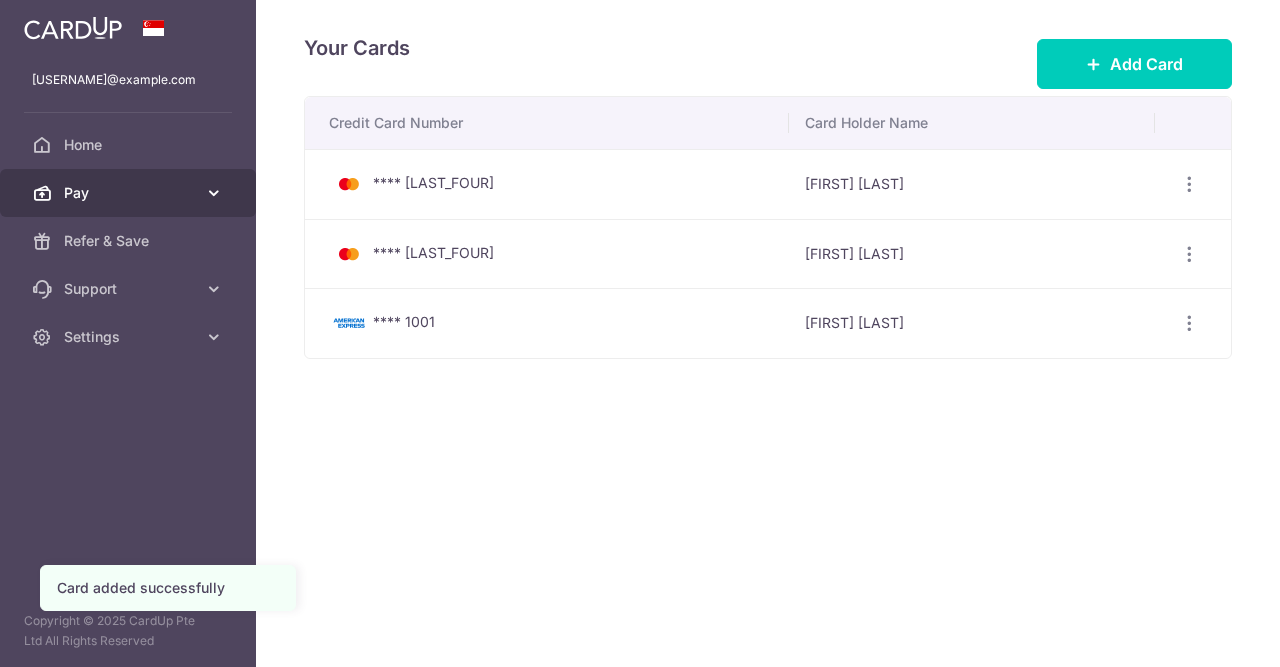 scroll, scrollTop: 0, scrollLeft: 0, axis: both 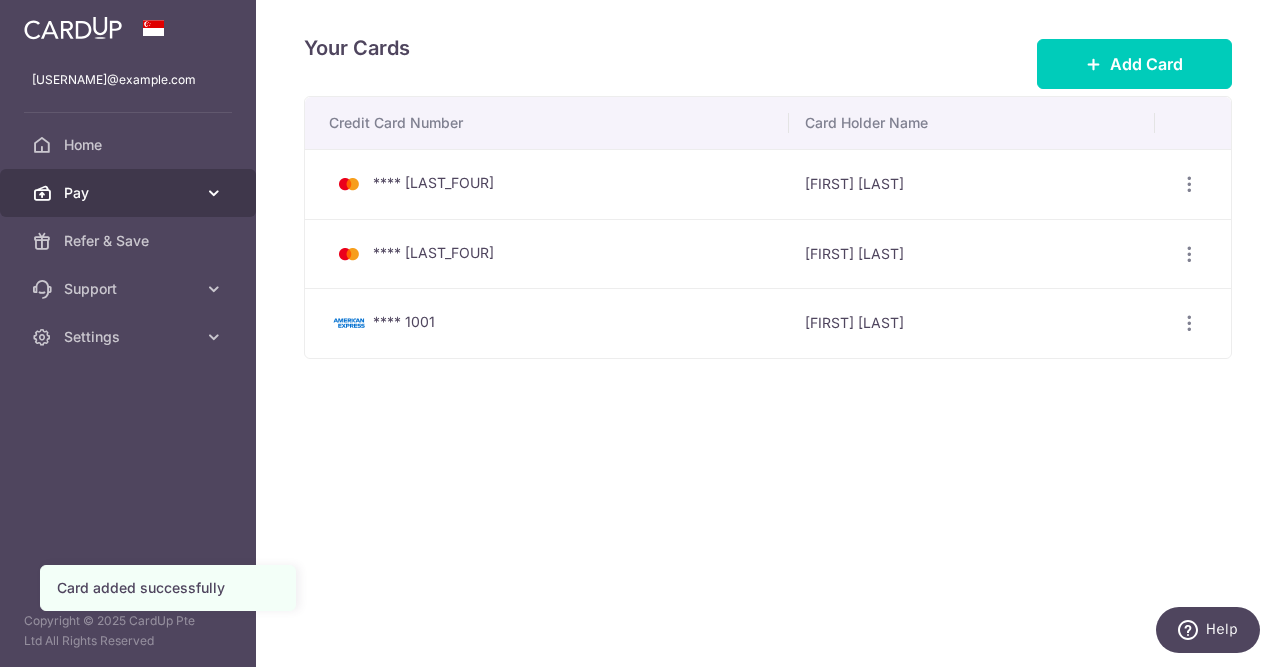 click on "Pay" at bounding box center (130, 193) 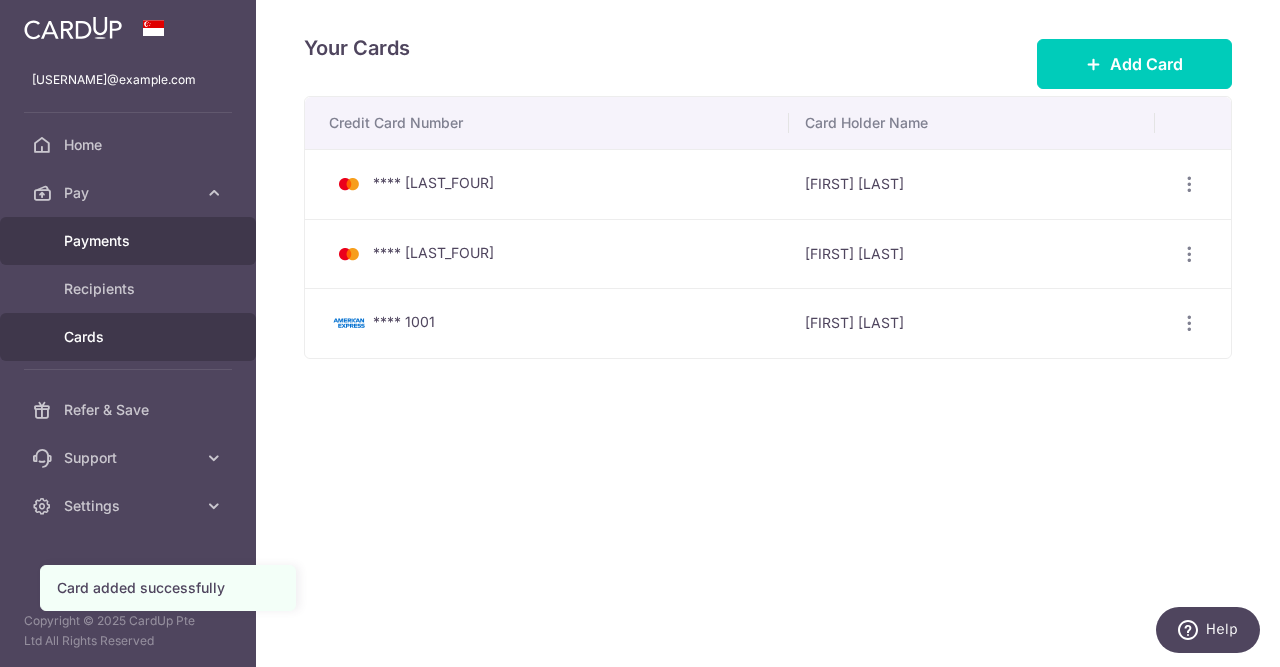 click on "Payments" at bounding box center (130, 241) 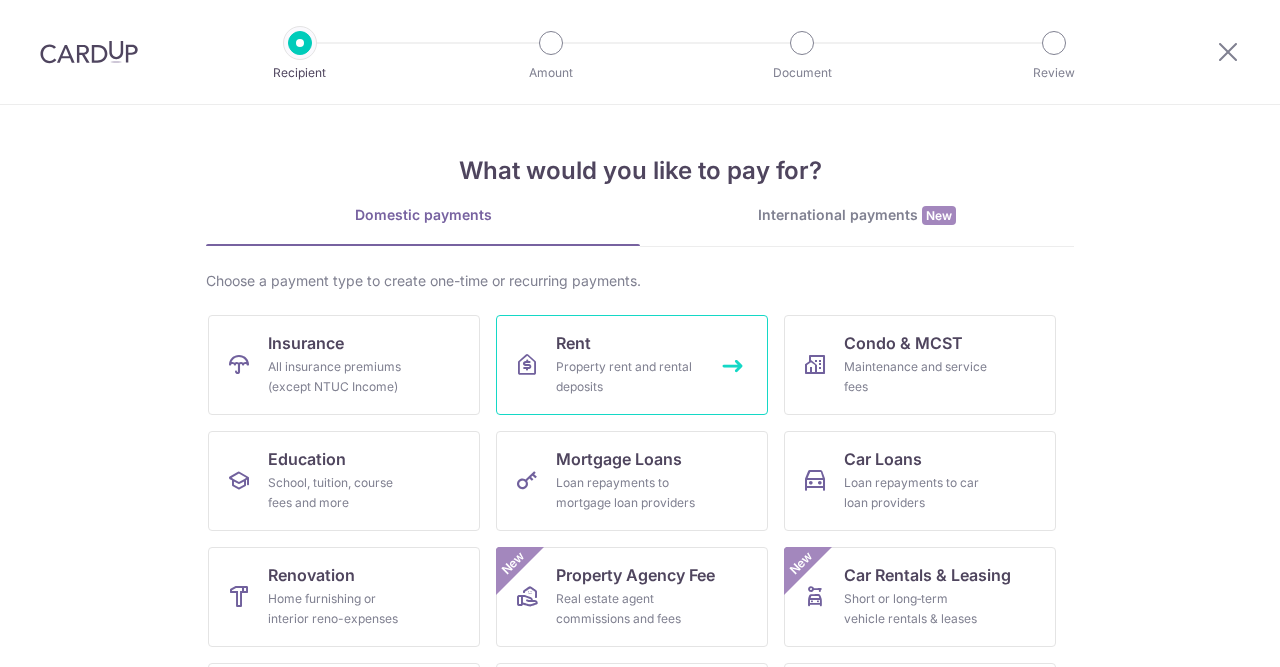 scroll, scrollTop: 0, scrollLeft: 0, axis: both 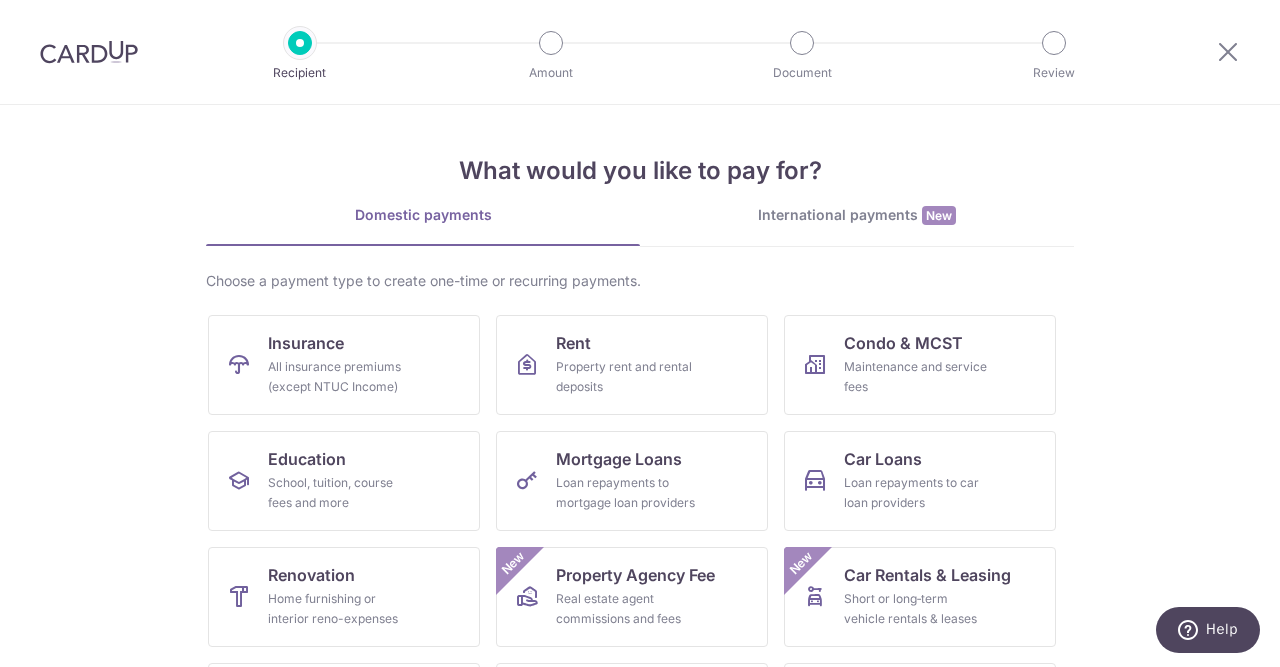 click at bounding box center (1228, 52) 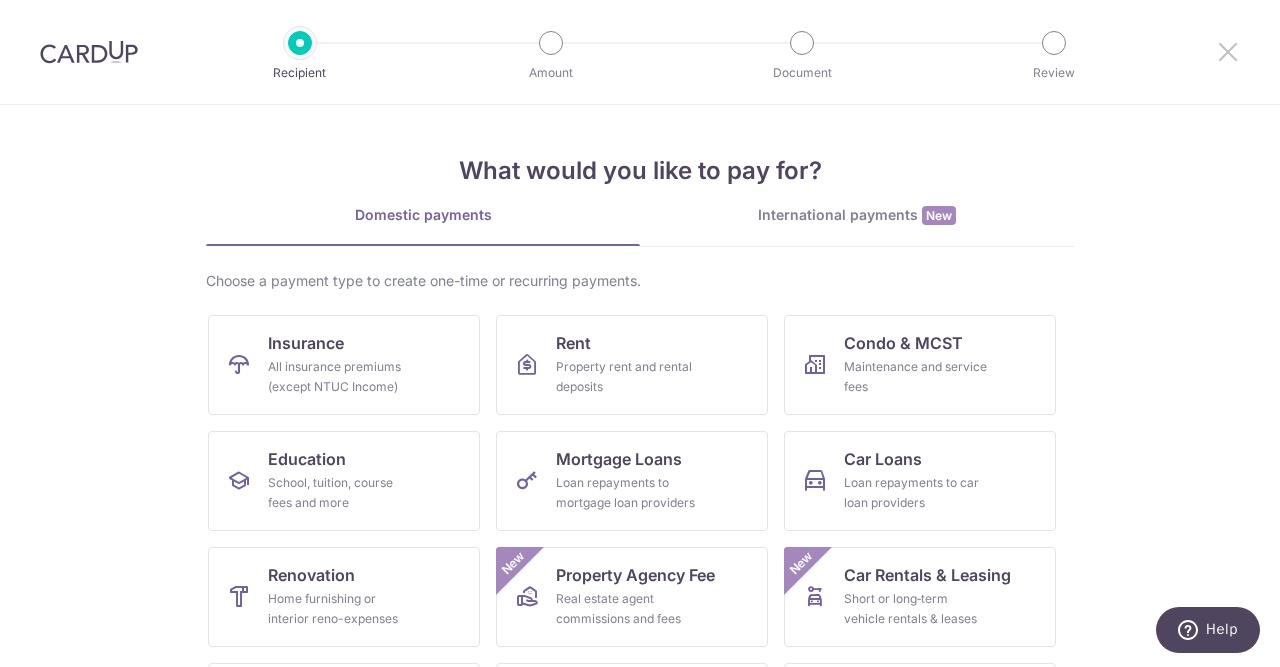 click at bounding box center (1228, 51) 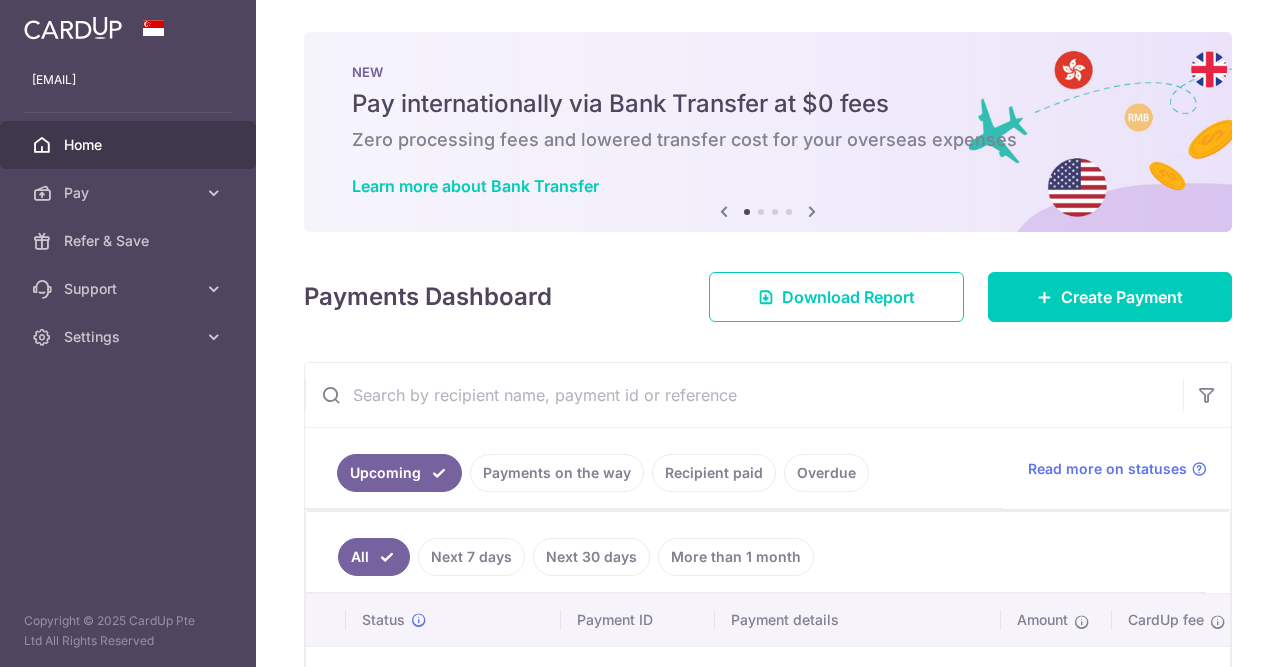 scroll, scrollTop: 0, scrollLeft: 0, axis: both 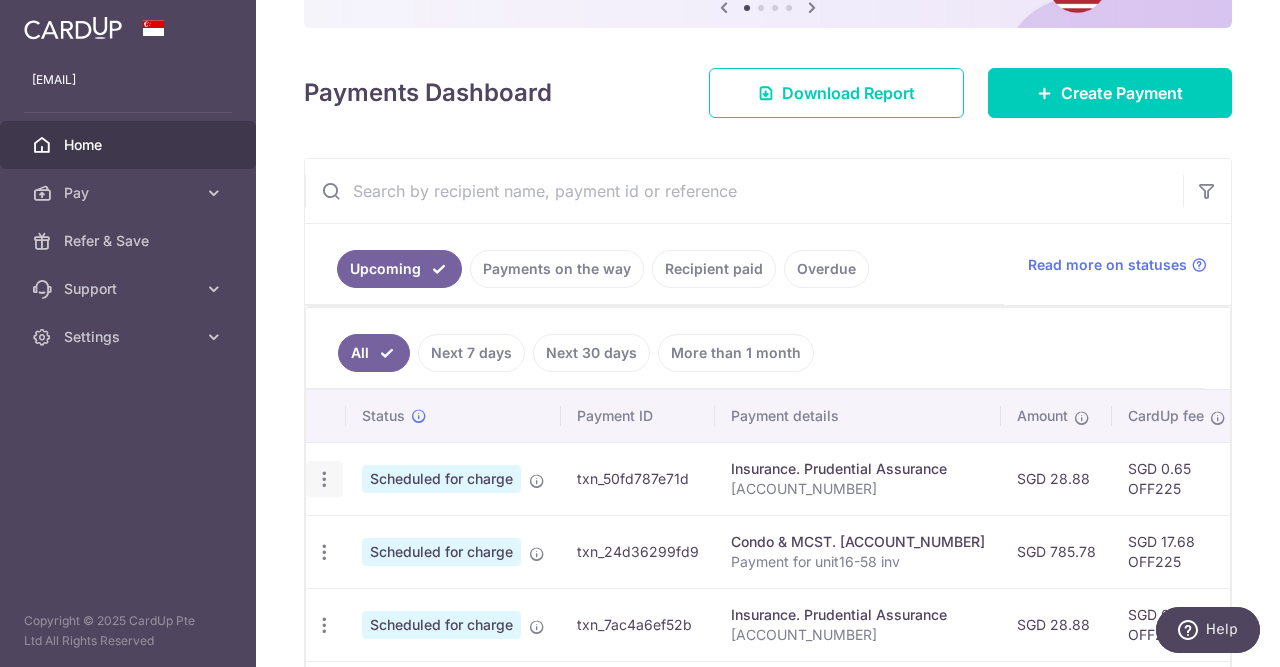 click on "Update payment
Cancel payment" at bounding box center (324, 479) 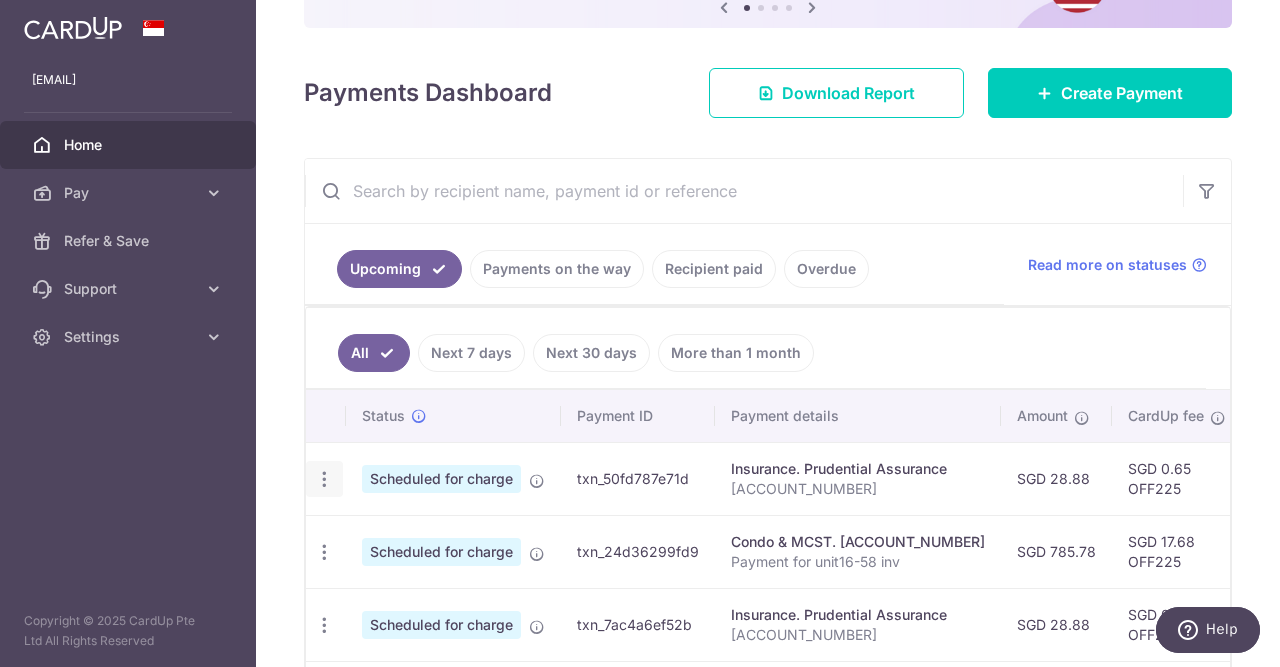 click at bounding box center [324, 479] 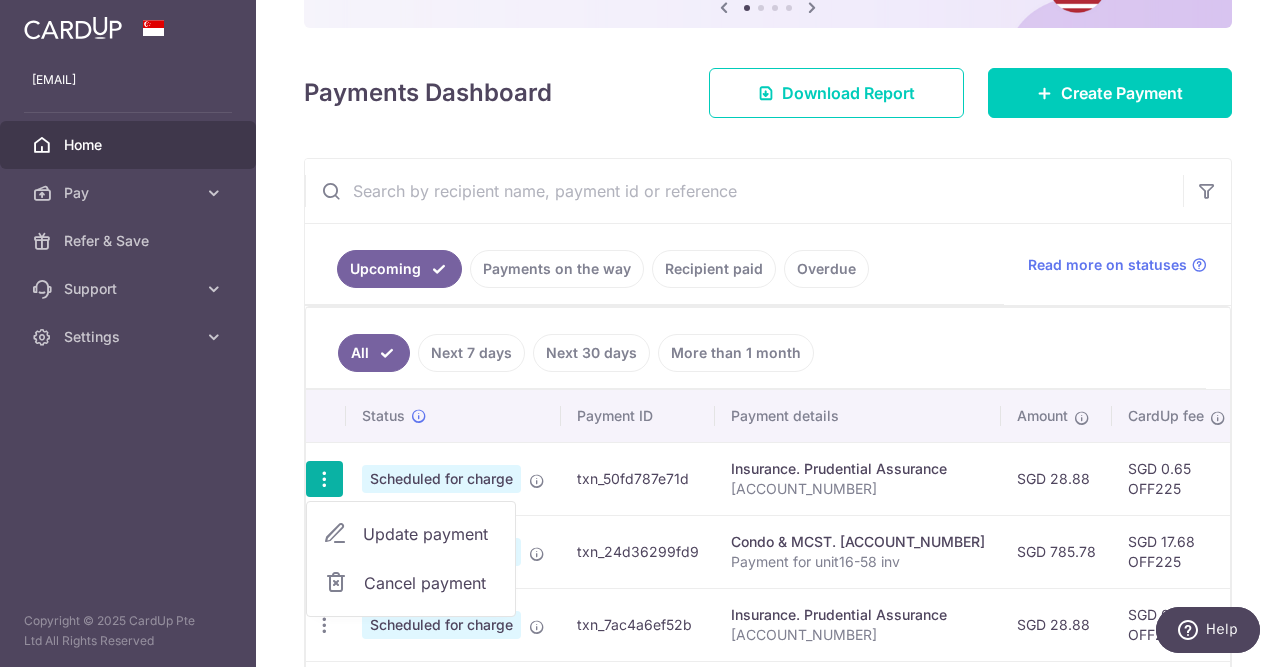 click on "Update payment" at bounding box center (431, 534) 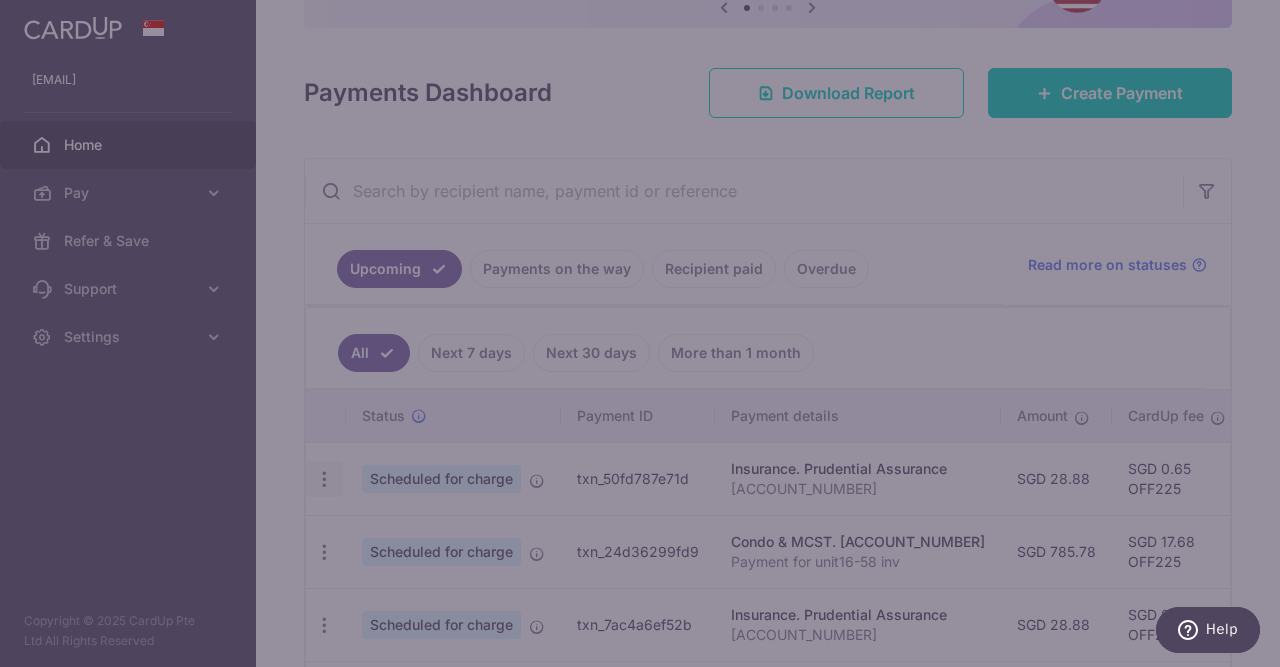 type on "28.88" 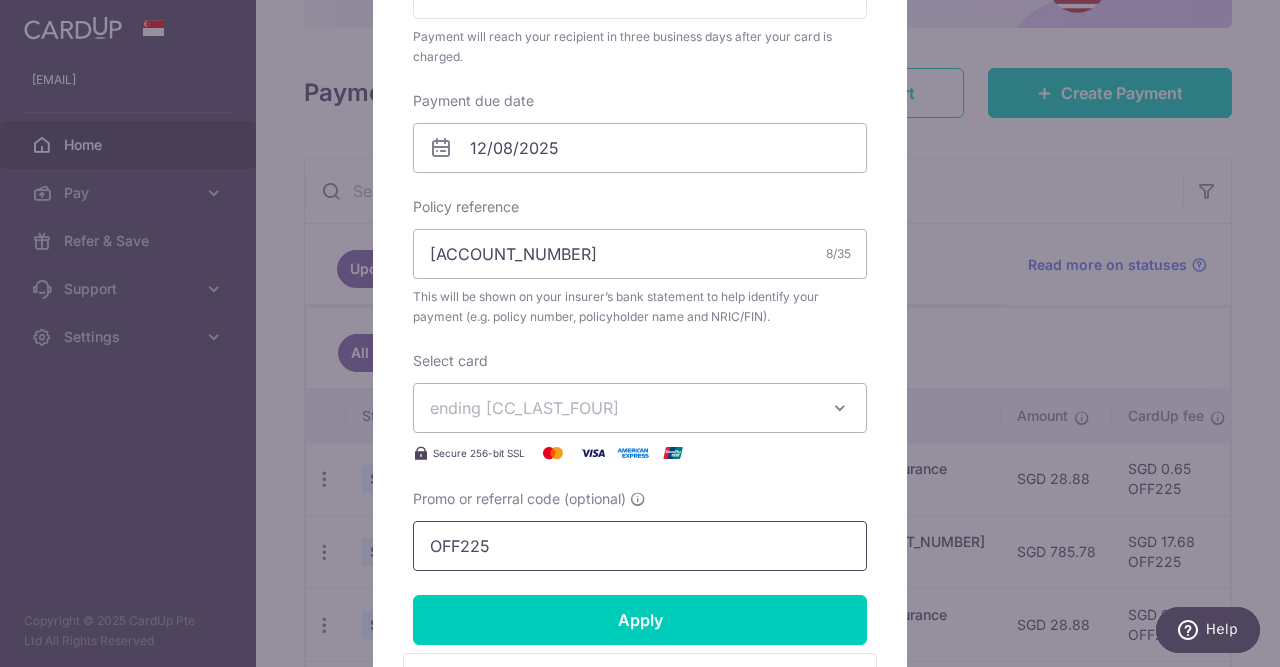 scroll, scrollTop: 612, scrollLeft: 0, axis: vertical 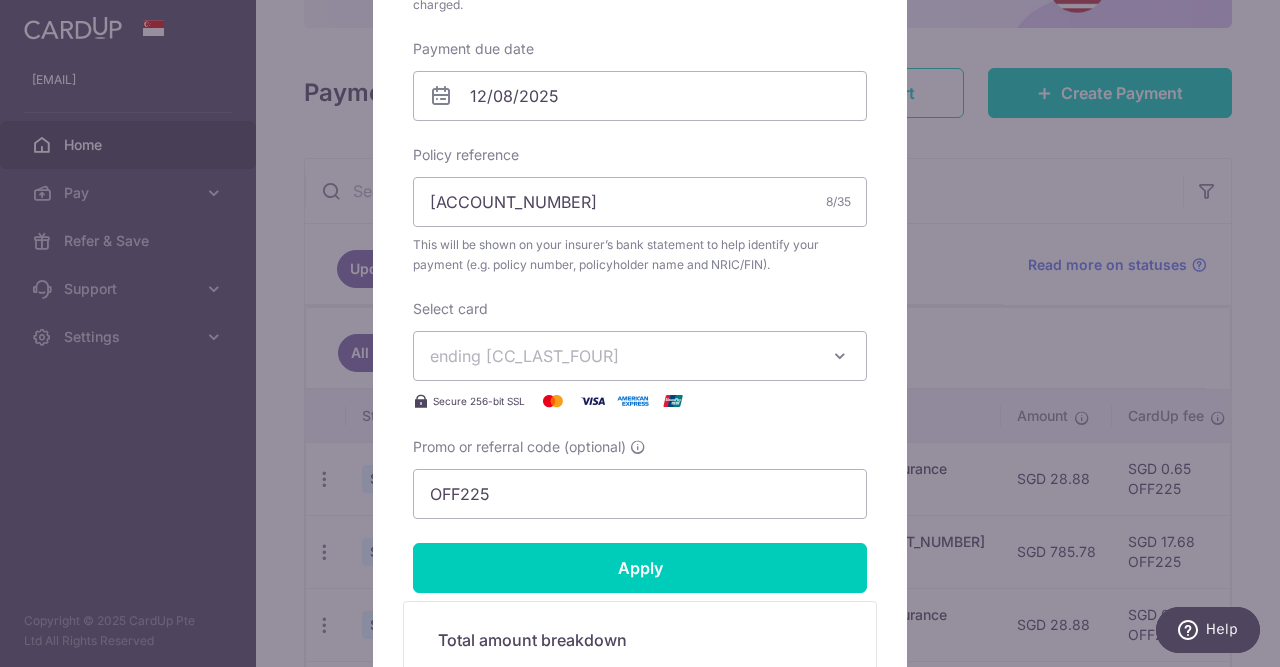 click on "ending 7457" at bounding box center (622, 356) 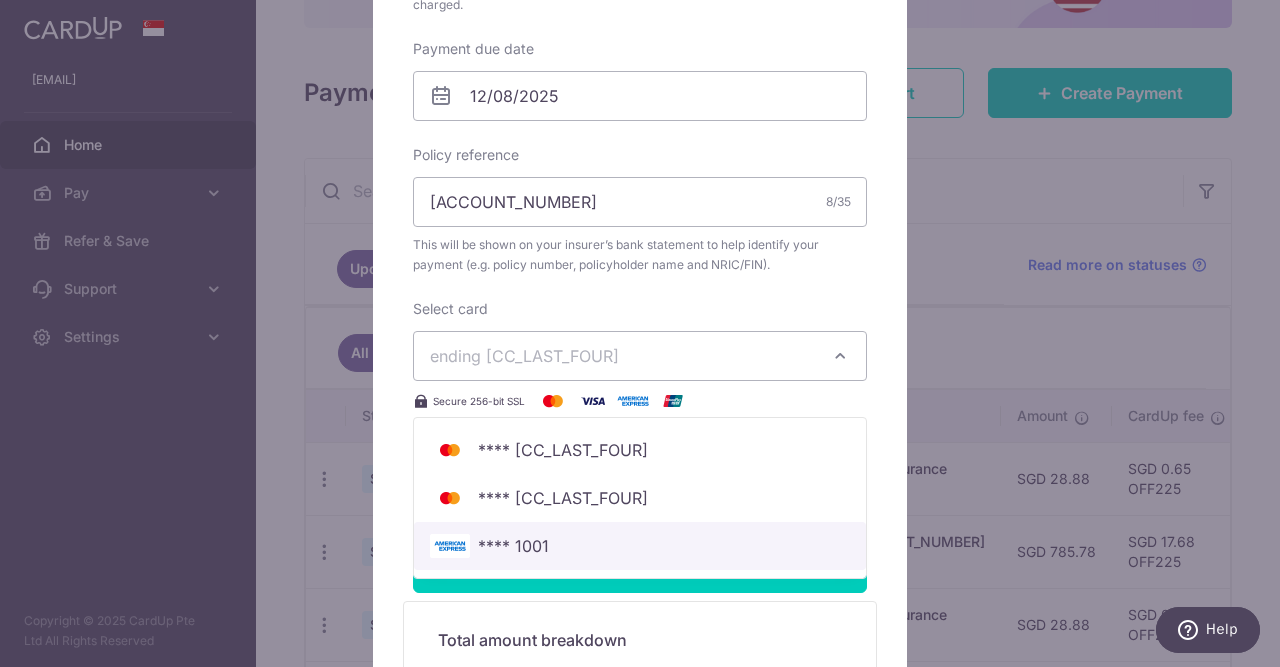 click on "**** 1001" at bounding box center [513, 546] 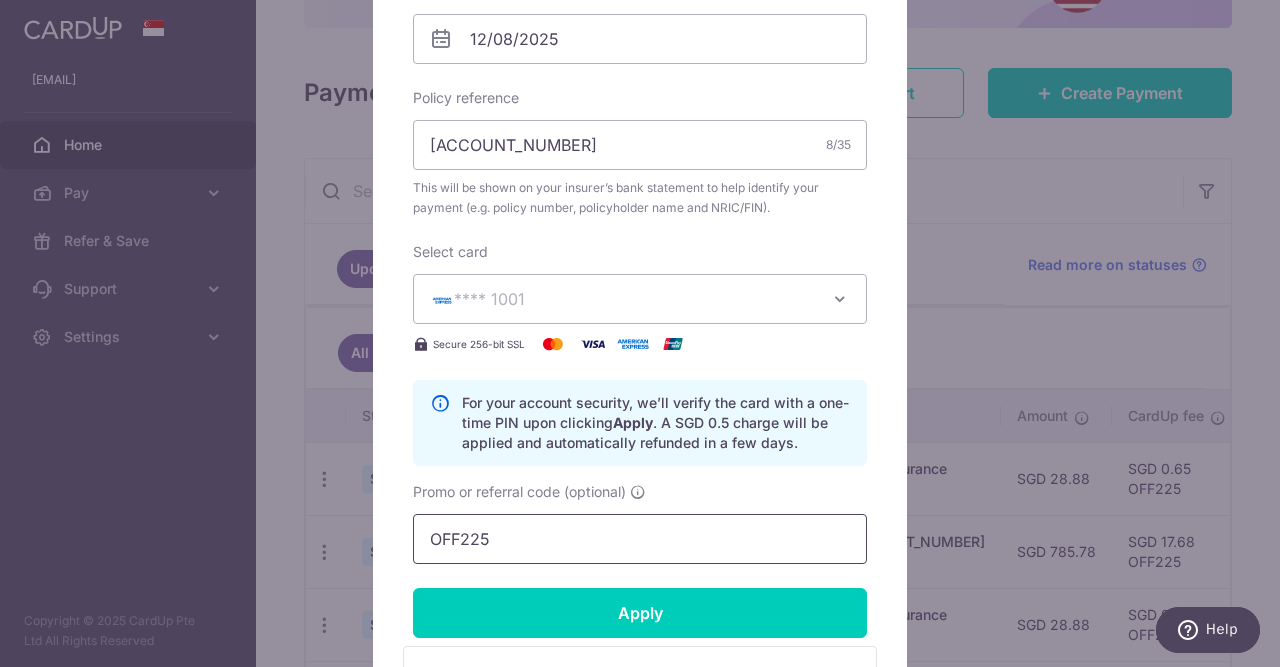 scroll, scrollTop: 714, scrollLeft: 0, axis: vertical 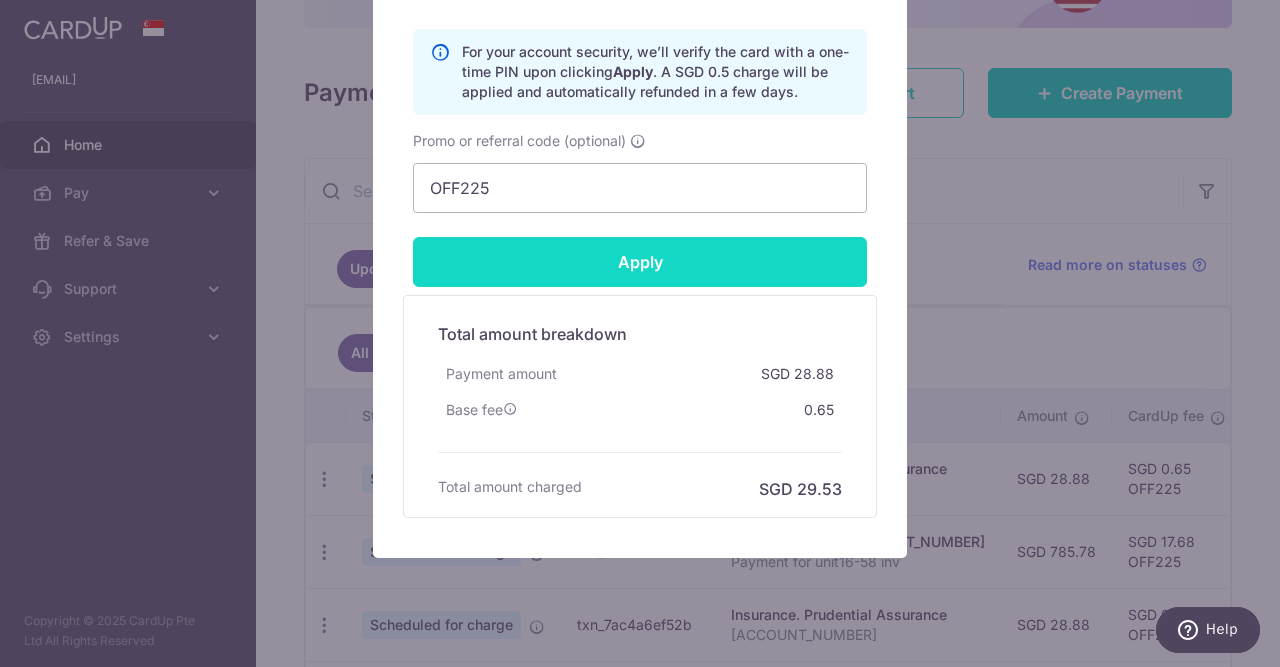 click on "Apply" at bounding box center (640, 262) 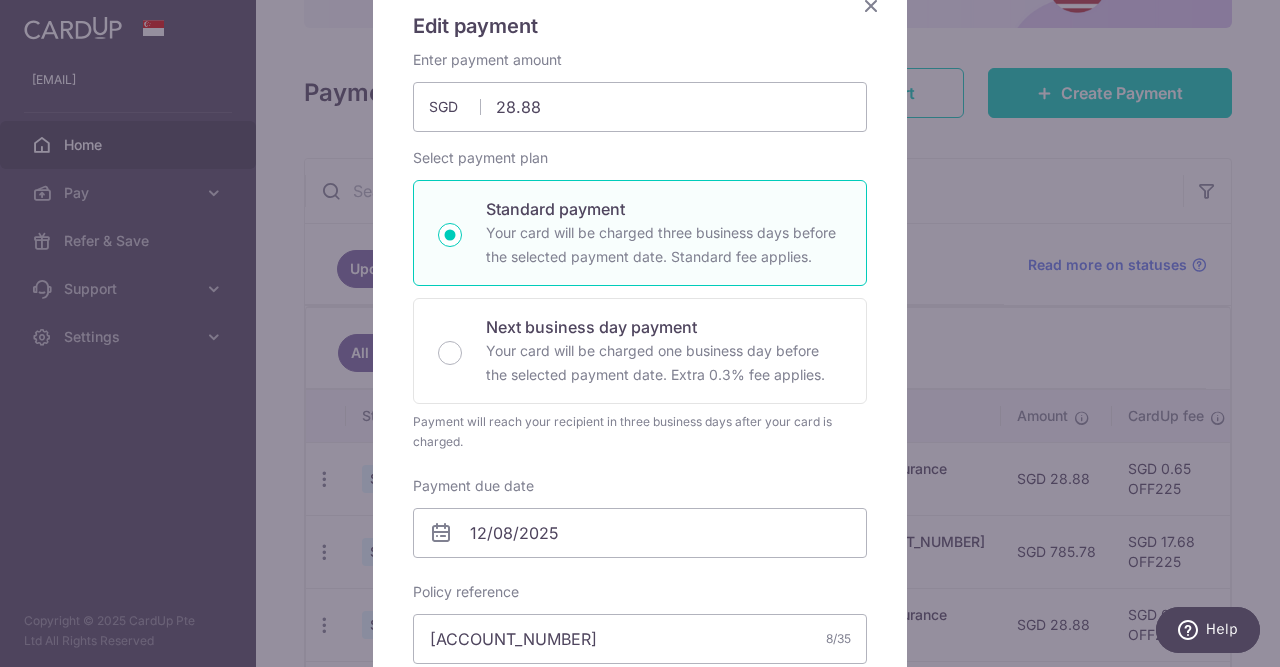 scroll, scrollTop: 0, scrollLeft: 0, axis: both 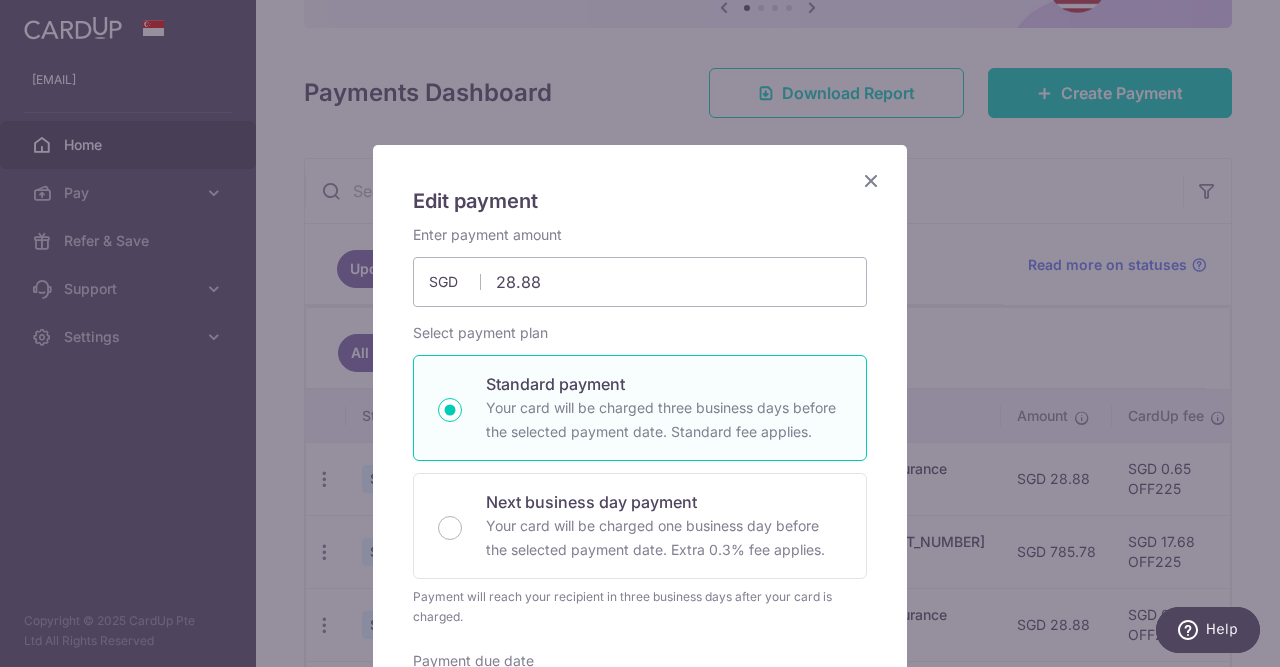 click at bounding box center [871, 180] 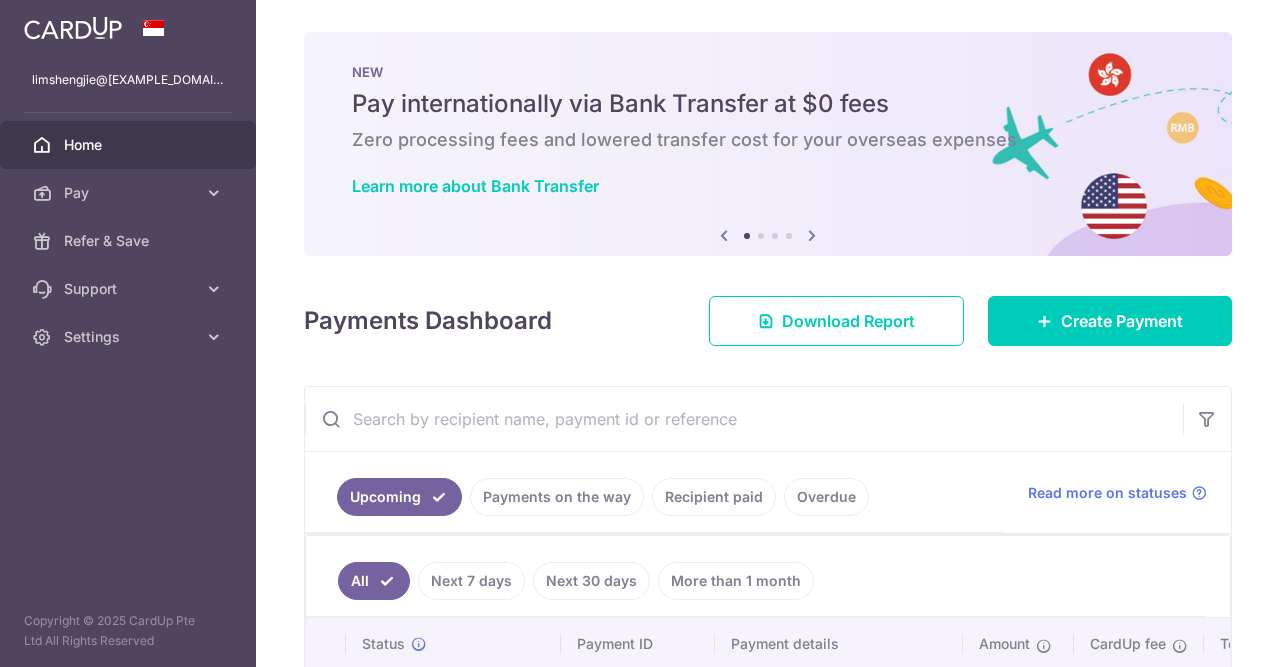 scroll, scrollTop: 0, scrollLeft: 0, axis: both 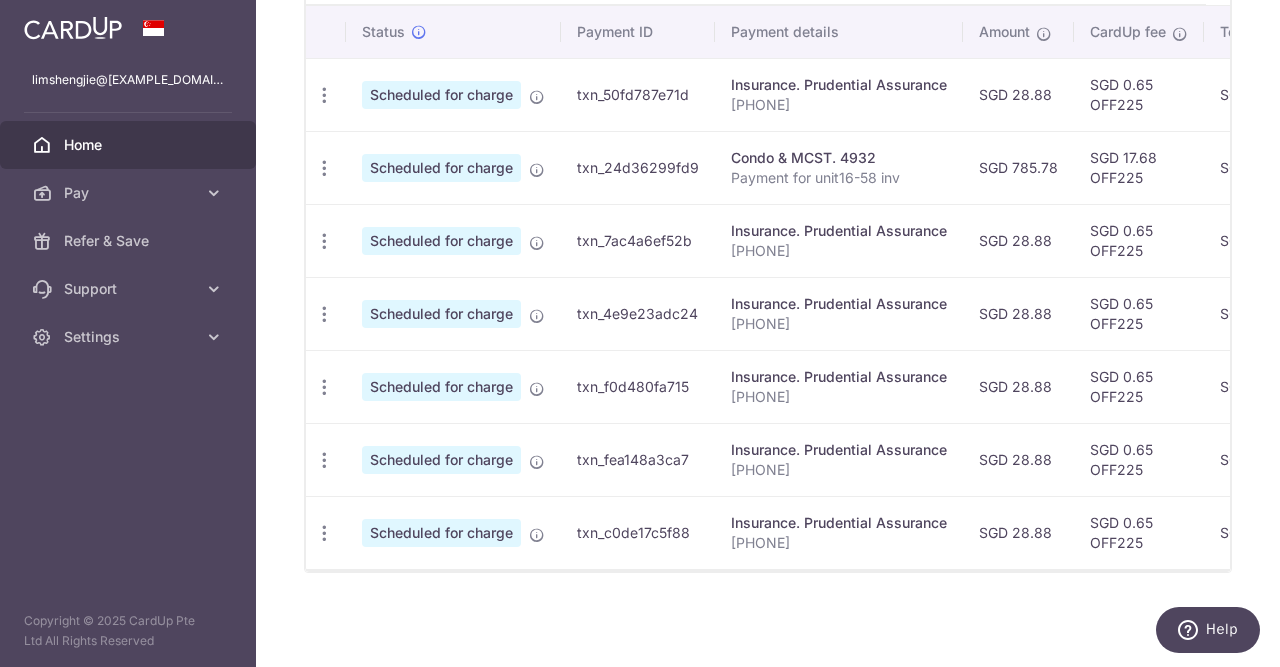click at bounding box center [73, 28] 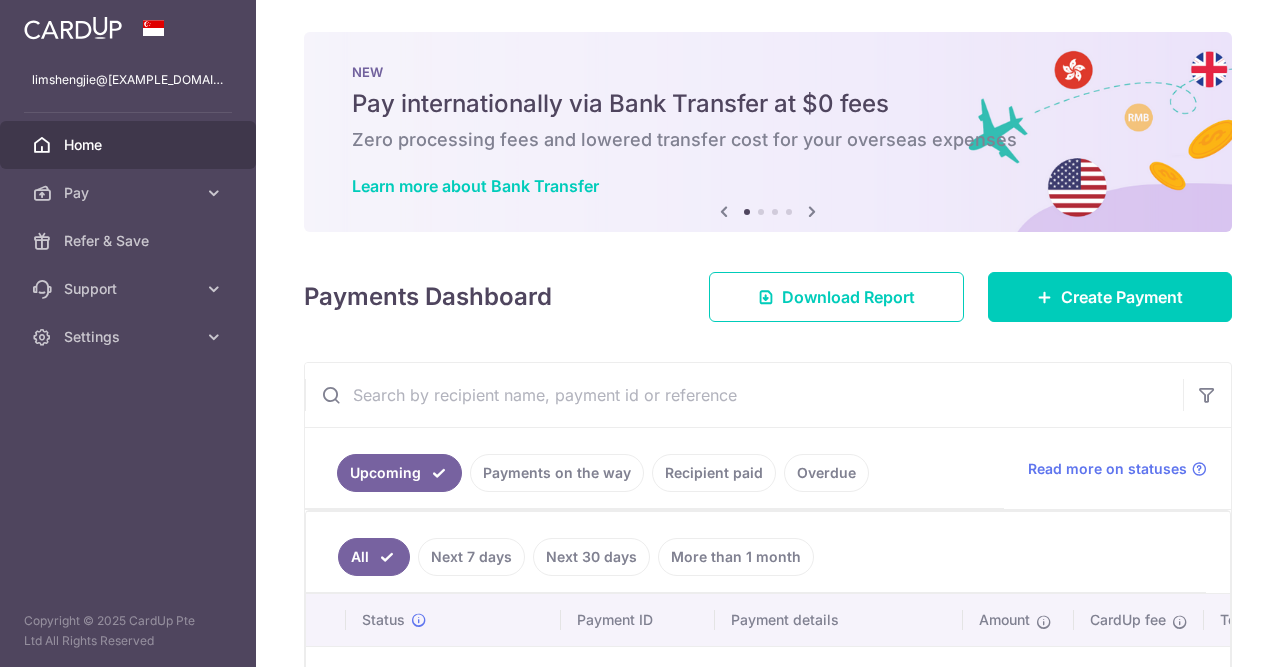 scroll, scrollTop: 0, scrollLeft: 0, axis: both 